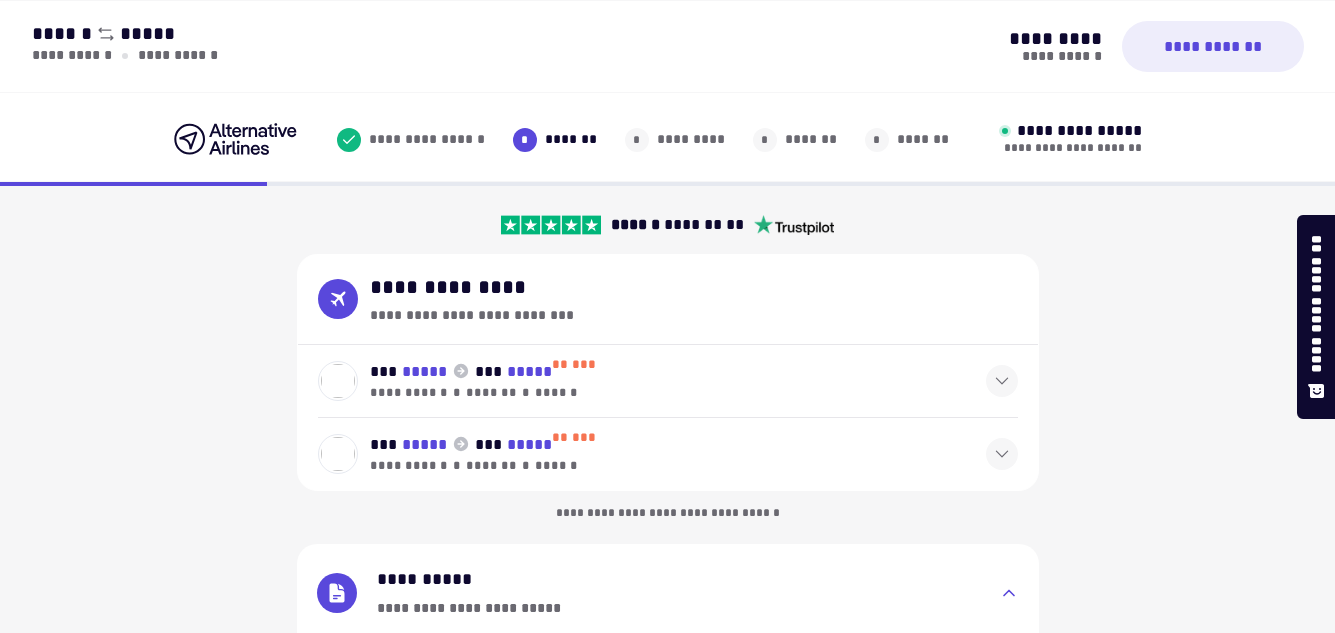 select on "**" 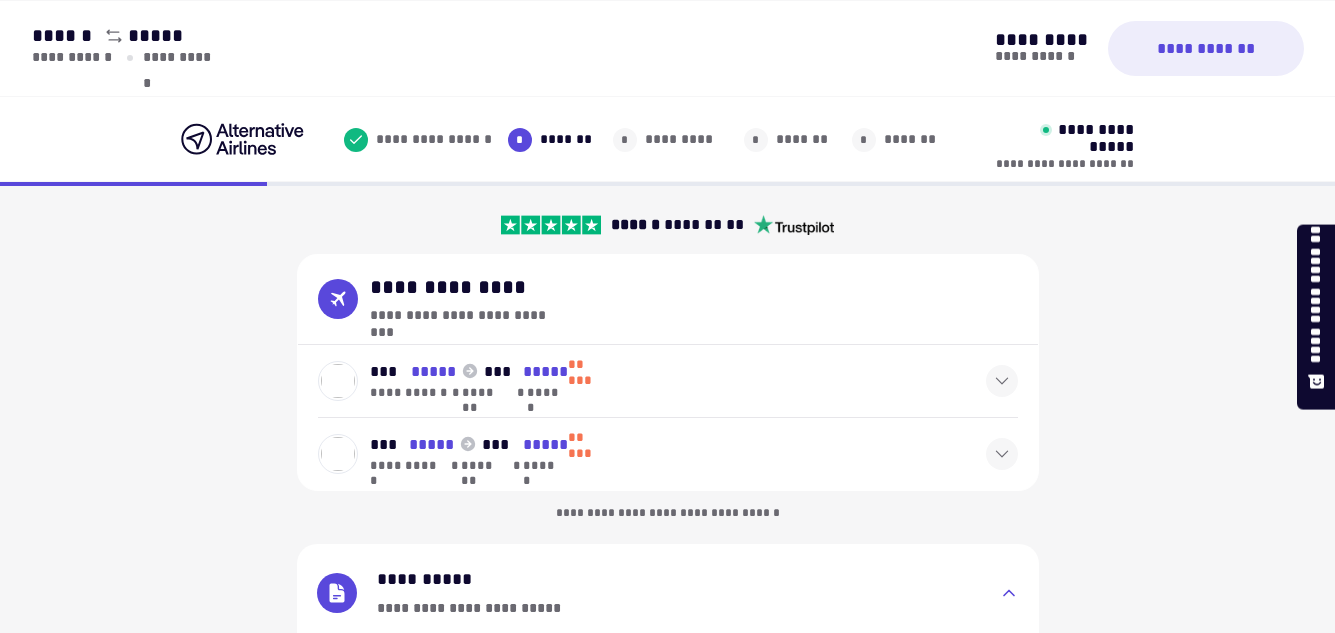 scroll, scrollTop: 1203, scrollLeft: 0, axis: vertical 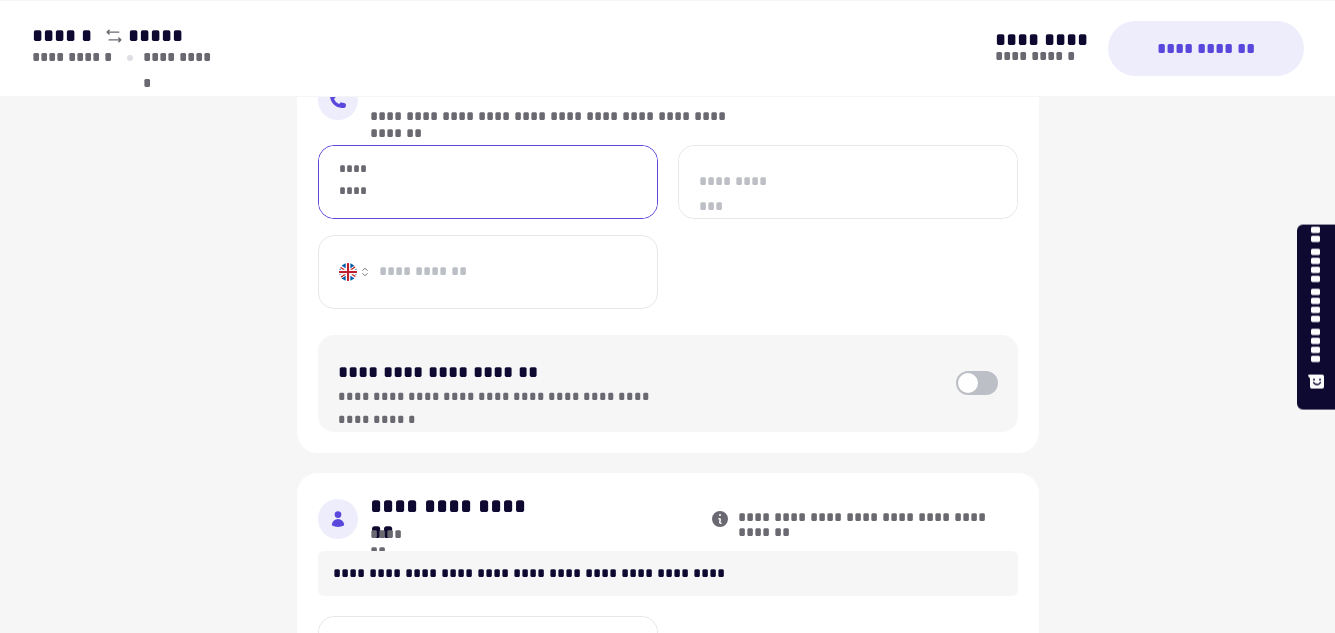 click on "*********" at bounding box center [488, 182] 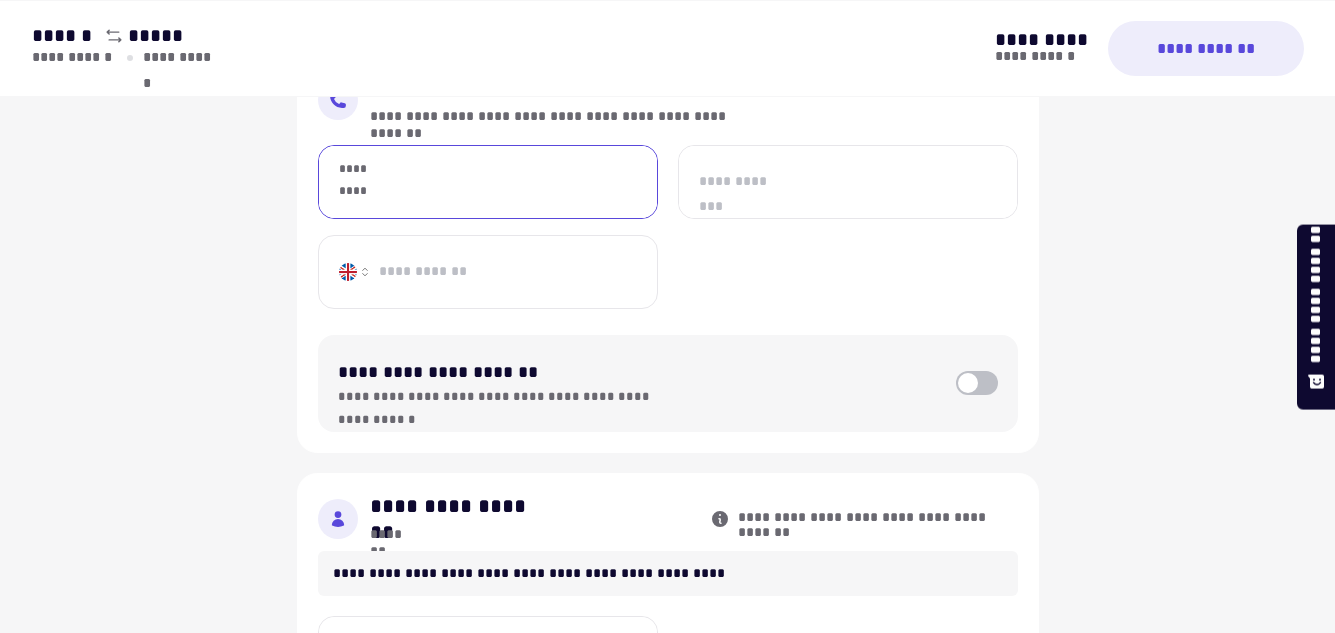 type on "**********" 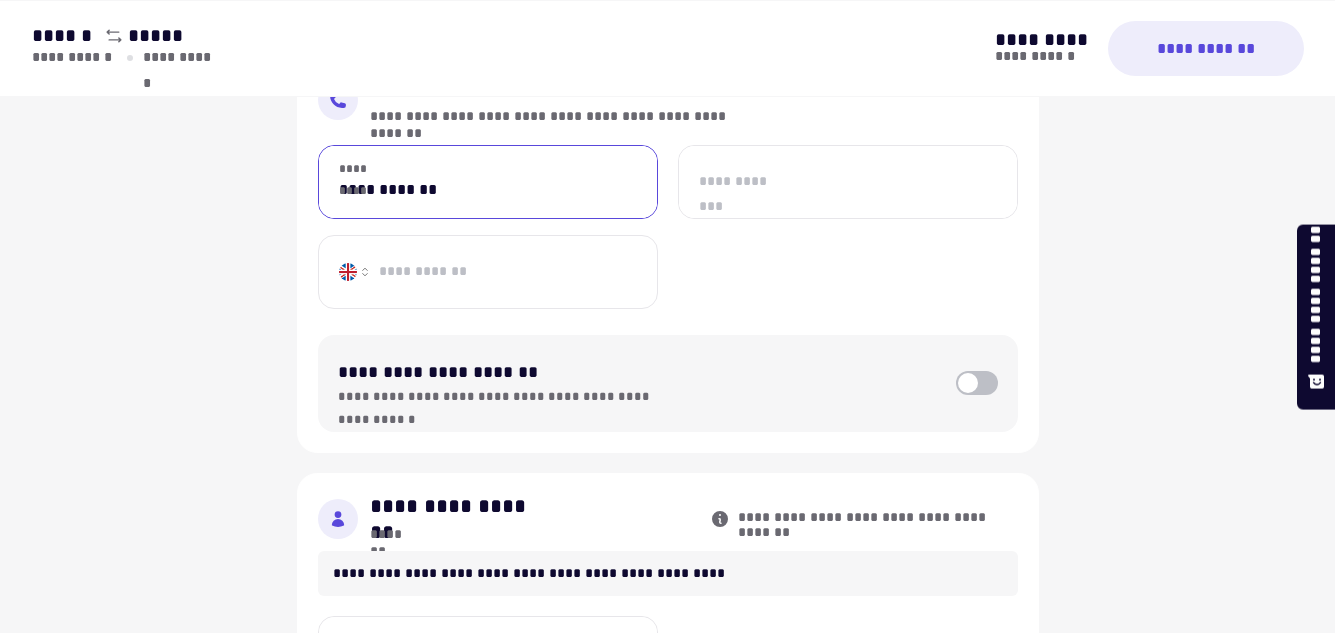 type on "**********" 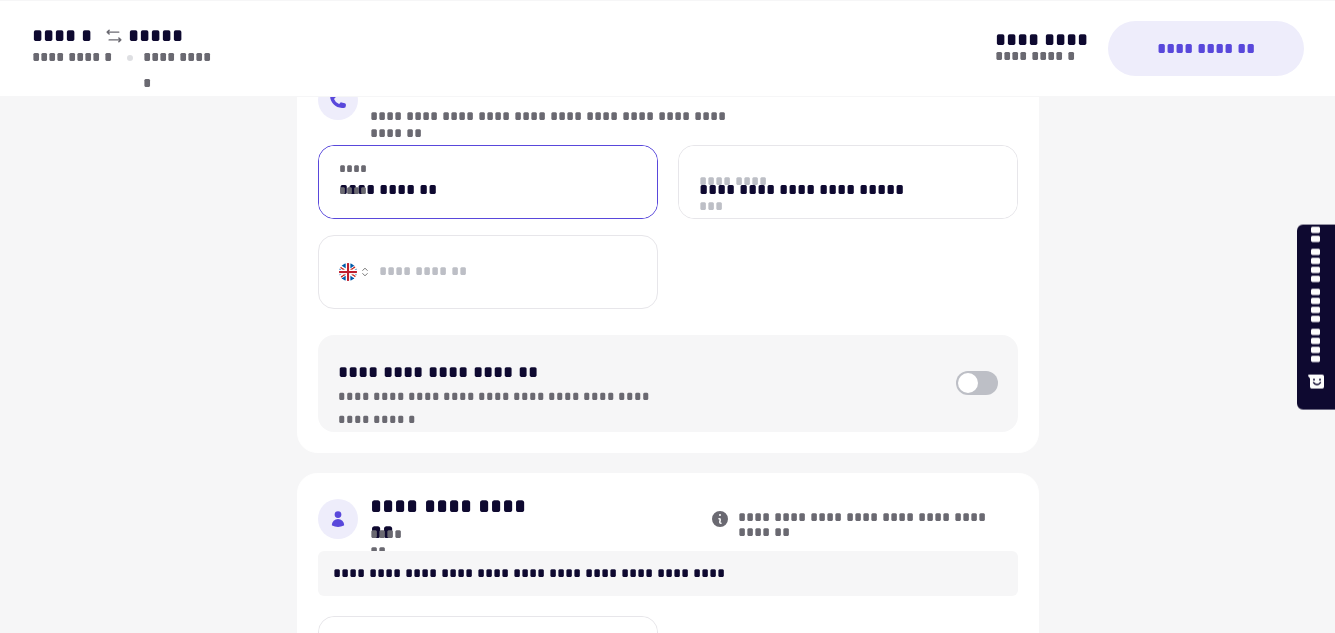 type on "**********" 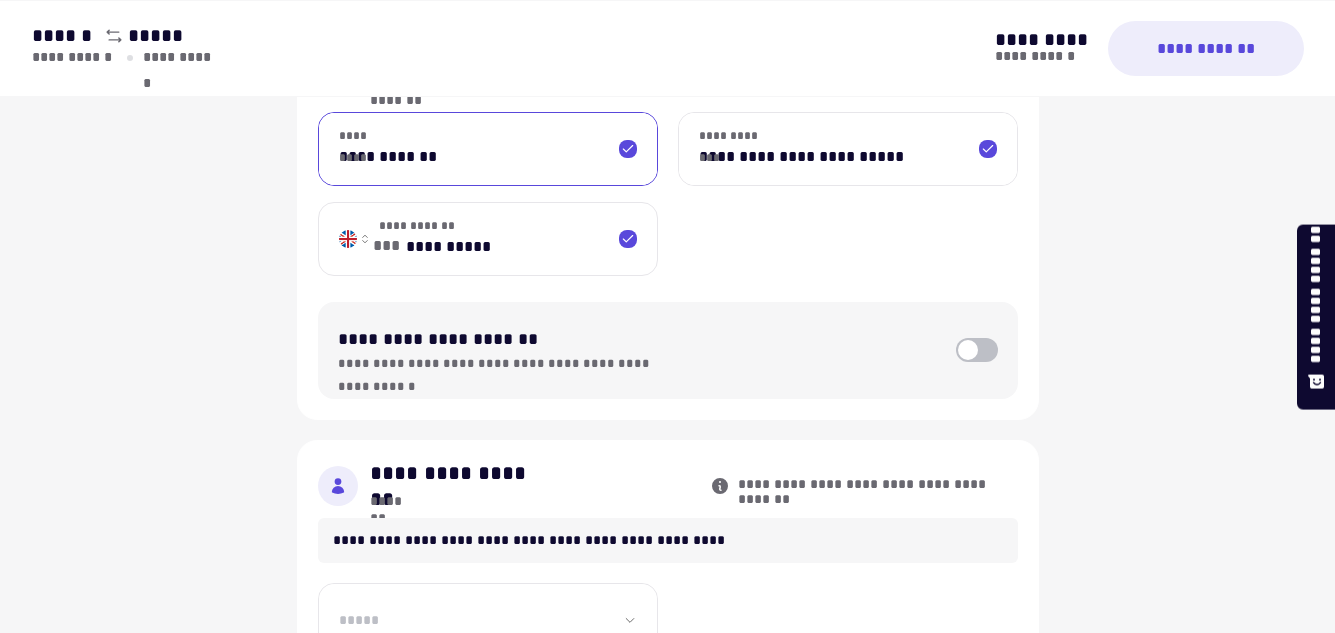 scroll, scrollTop: 1223, scrollLeft: 0, axis: vertical 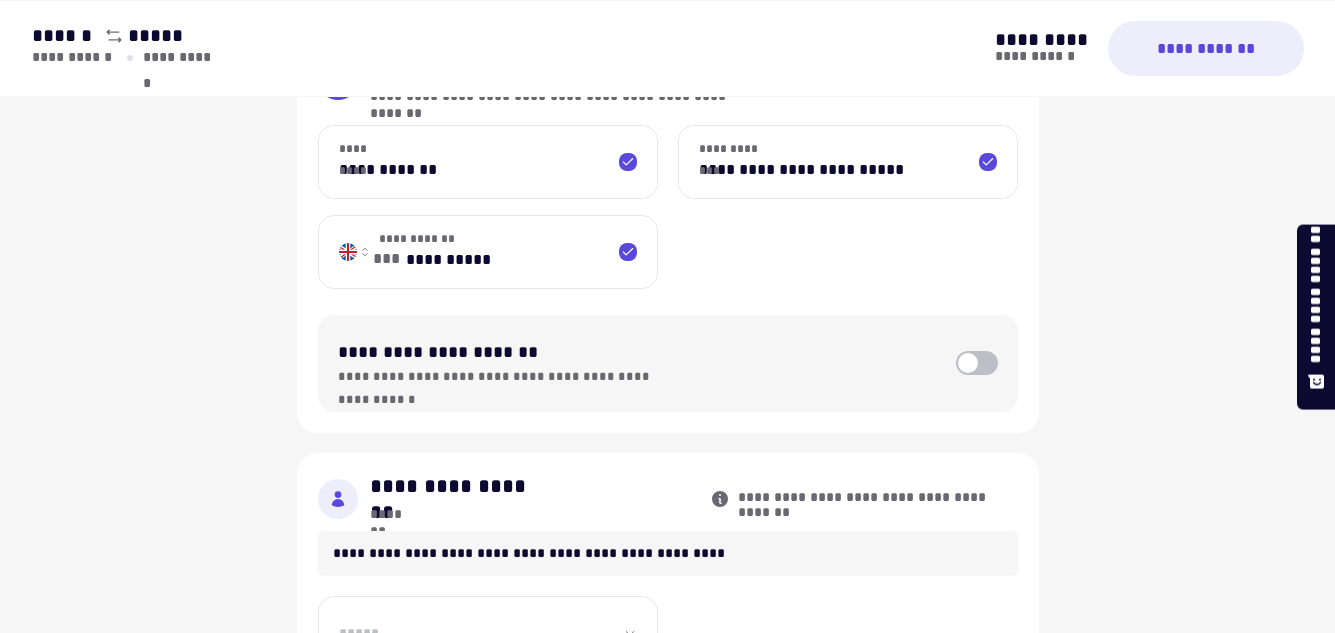 click at bounding box center [968, 363] 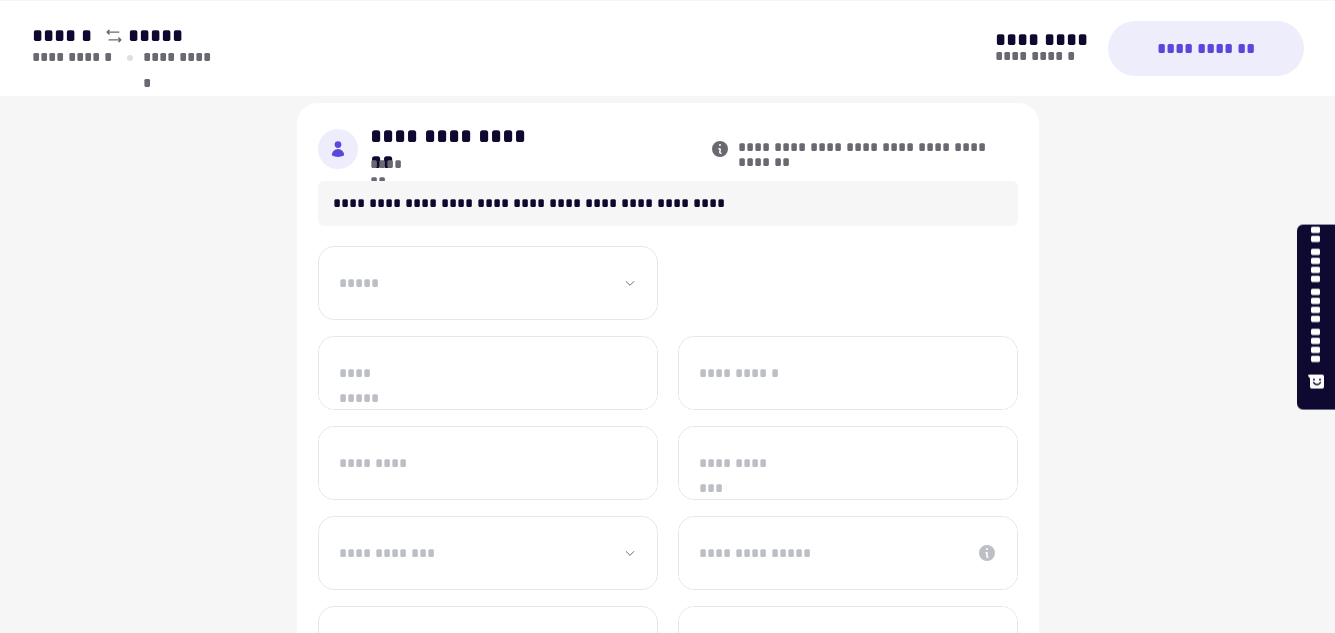 scroll, scrollTop: 1577, scrollLeft: 0, axis: vertical 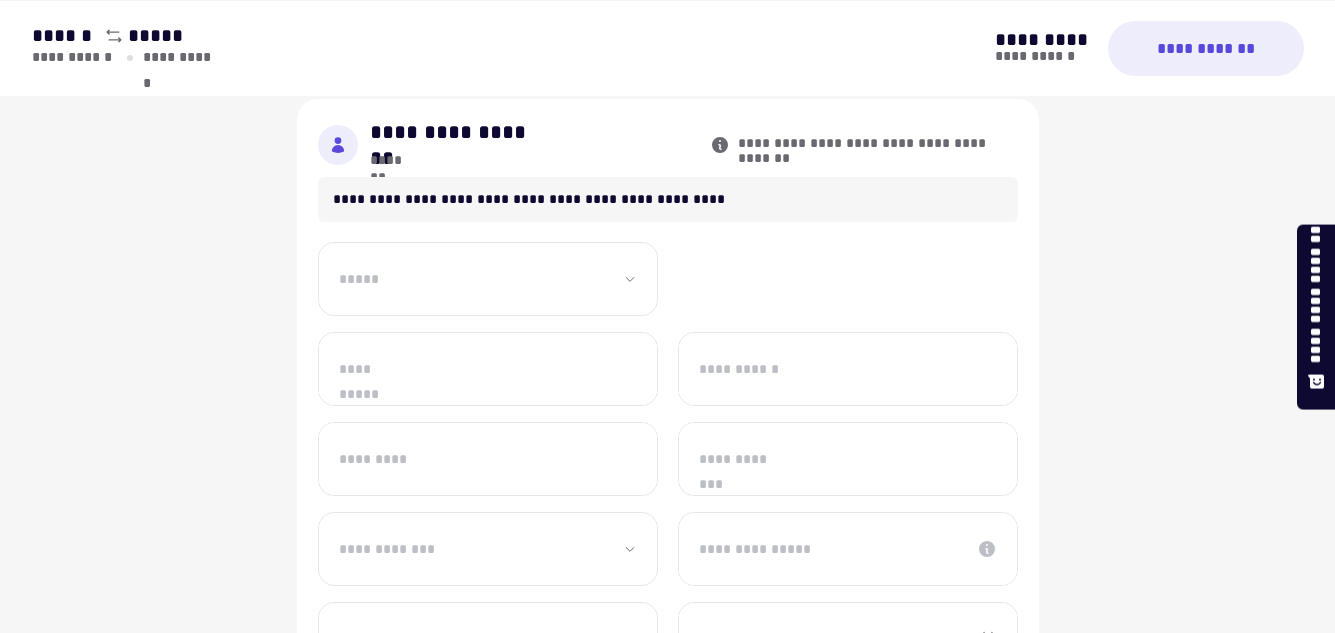 click on "**********" at bounding box center (488, 279) 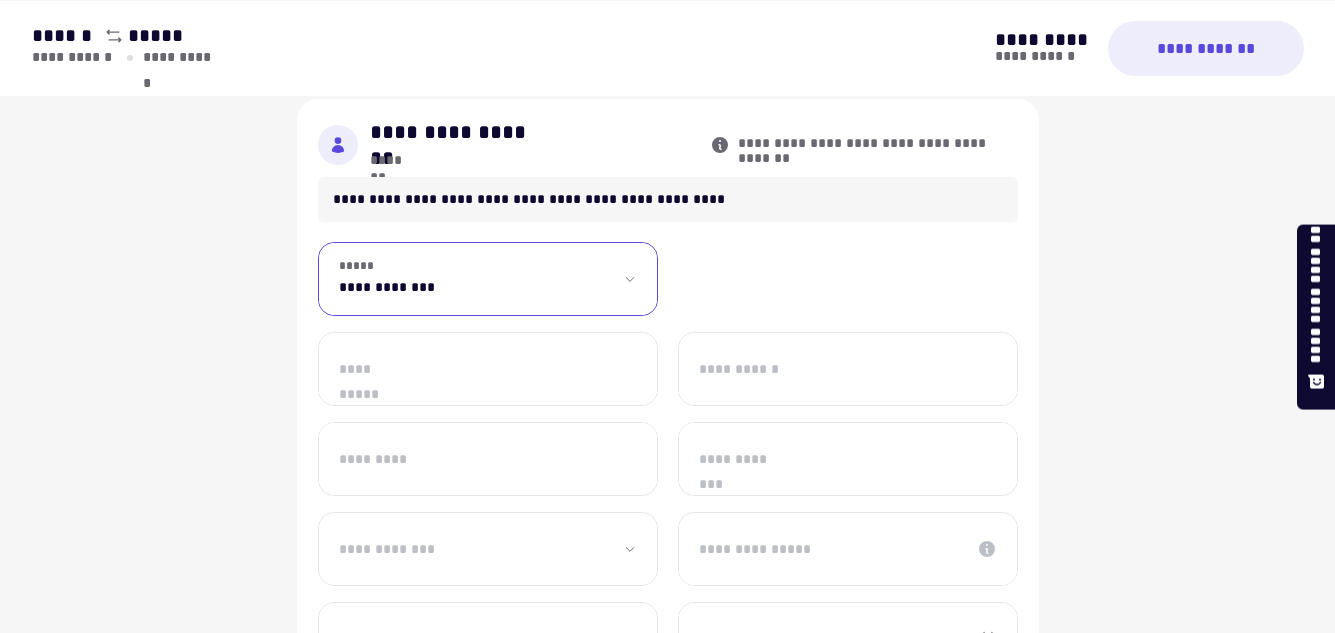 select on "**" 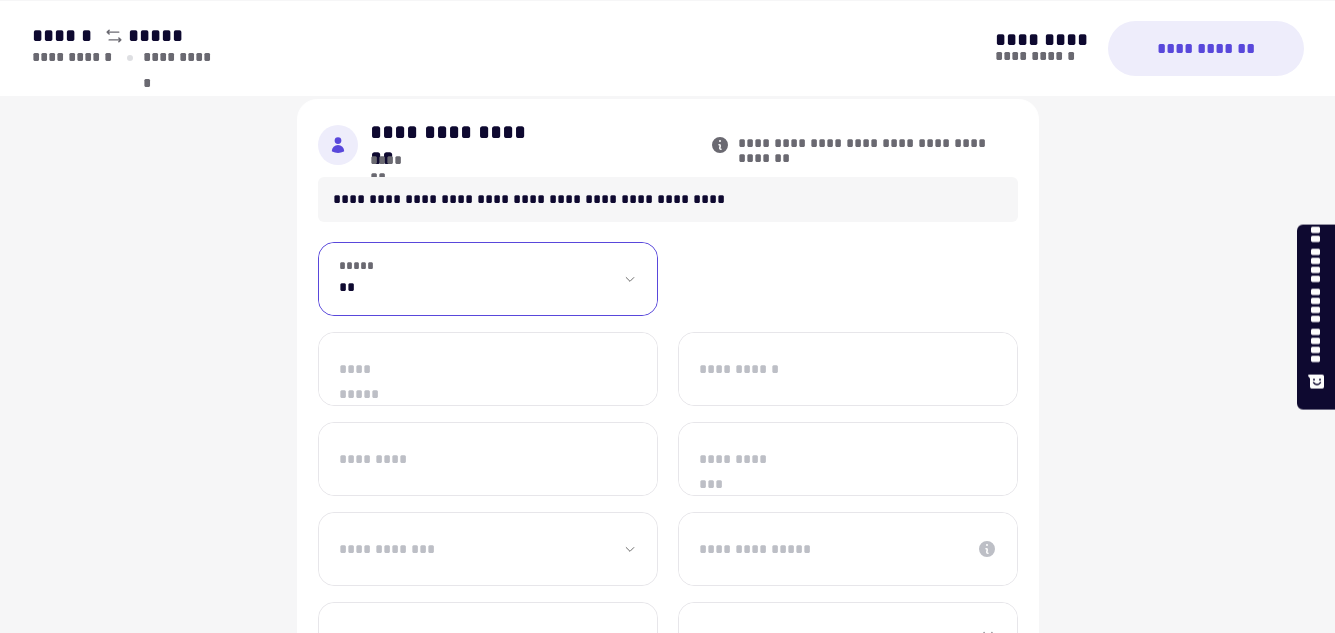 click on "**********" at bounding box center [488, 279] 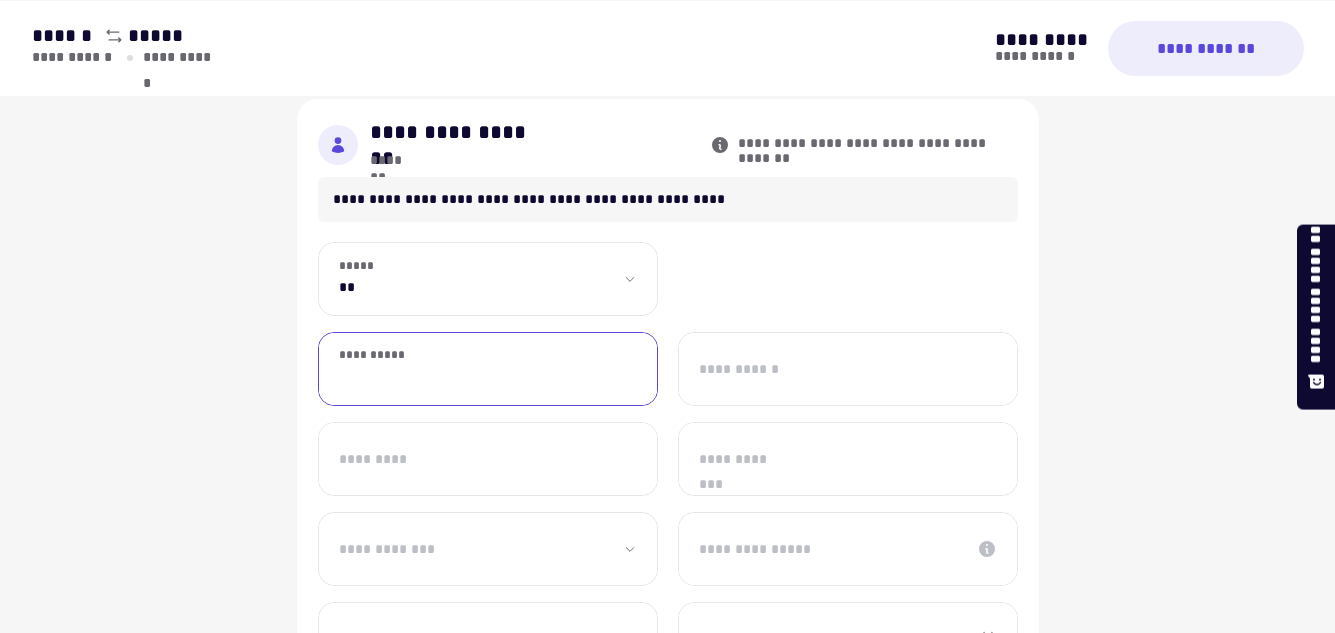 click on "**********" at bounding box center [488, 369] 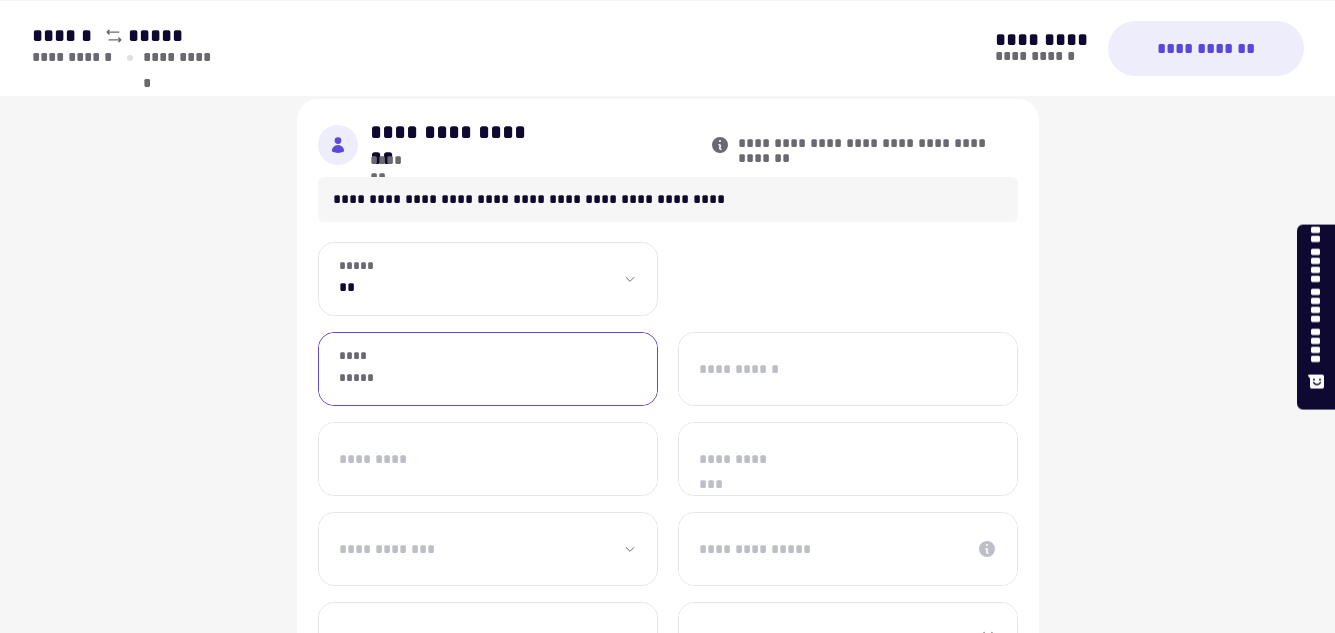 type on "*****" 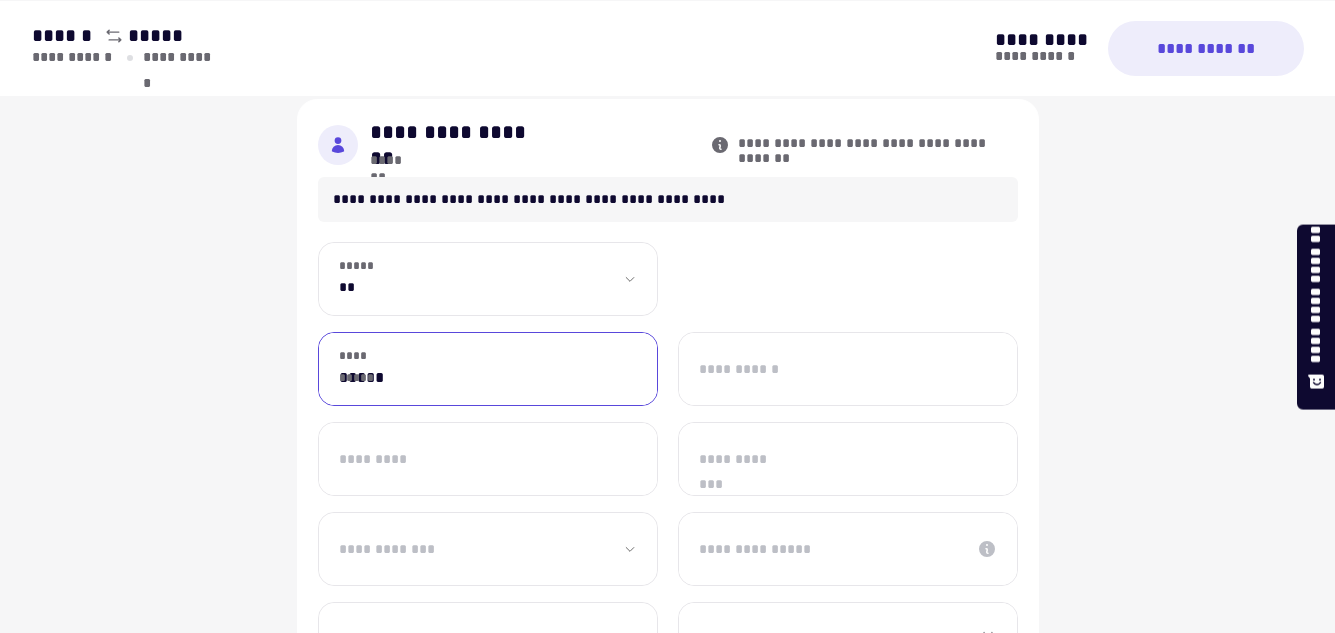 type on "****" 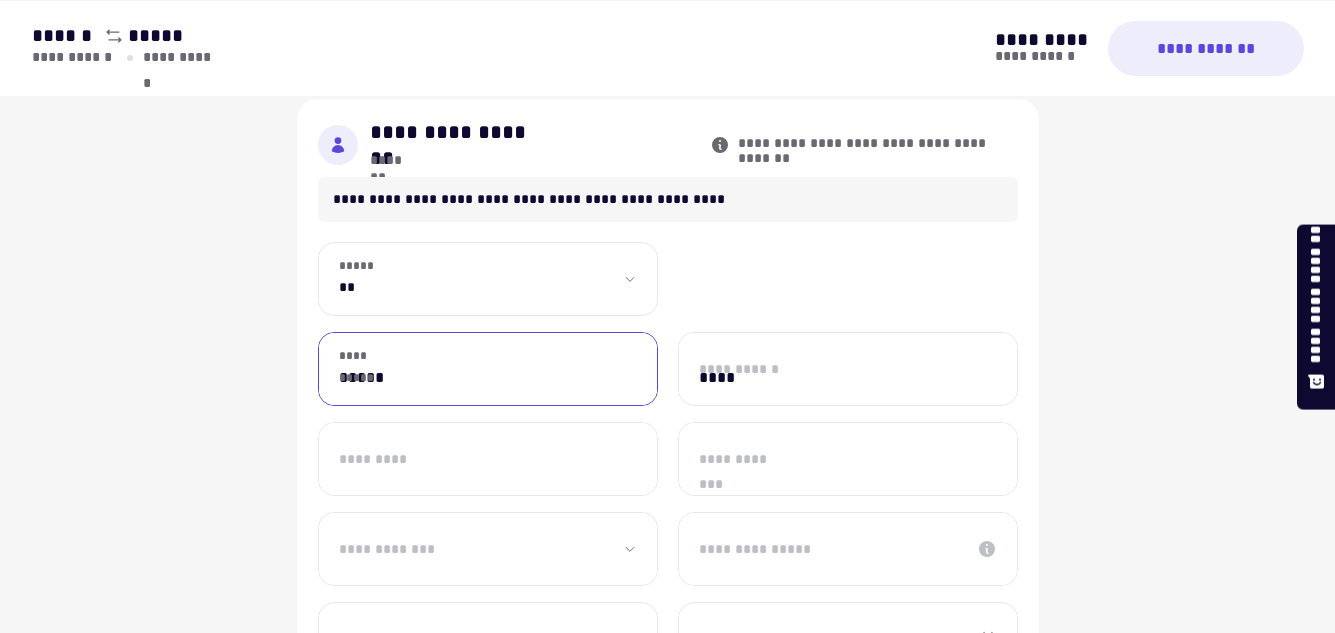 type on "******" 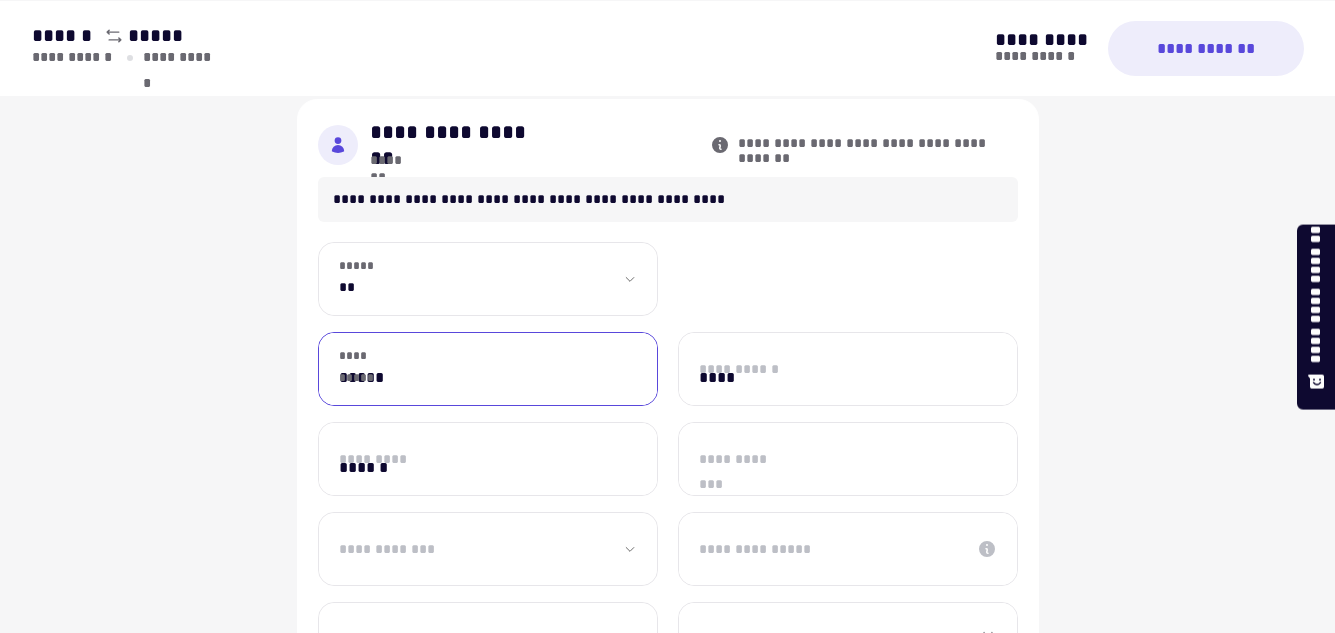 select on "**" 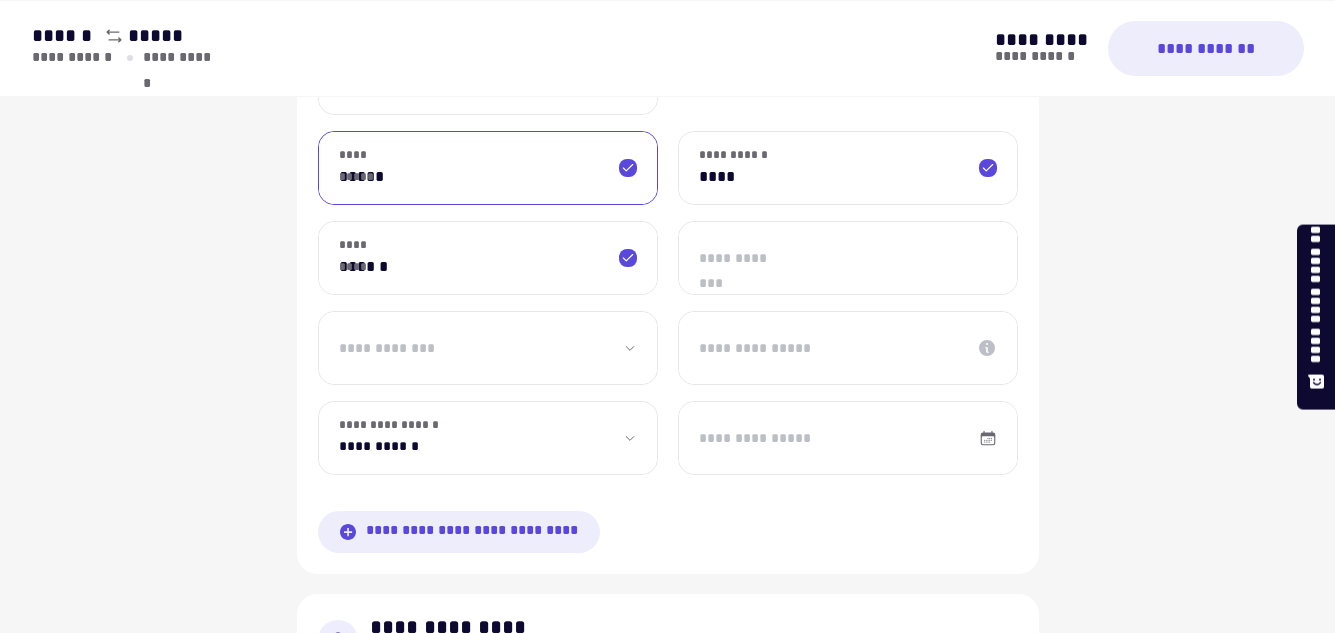 scroll, scrollTop: 1783, scrollLeft: 0, axis: vertical 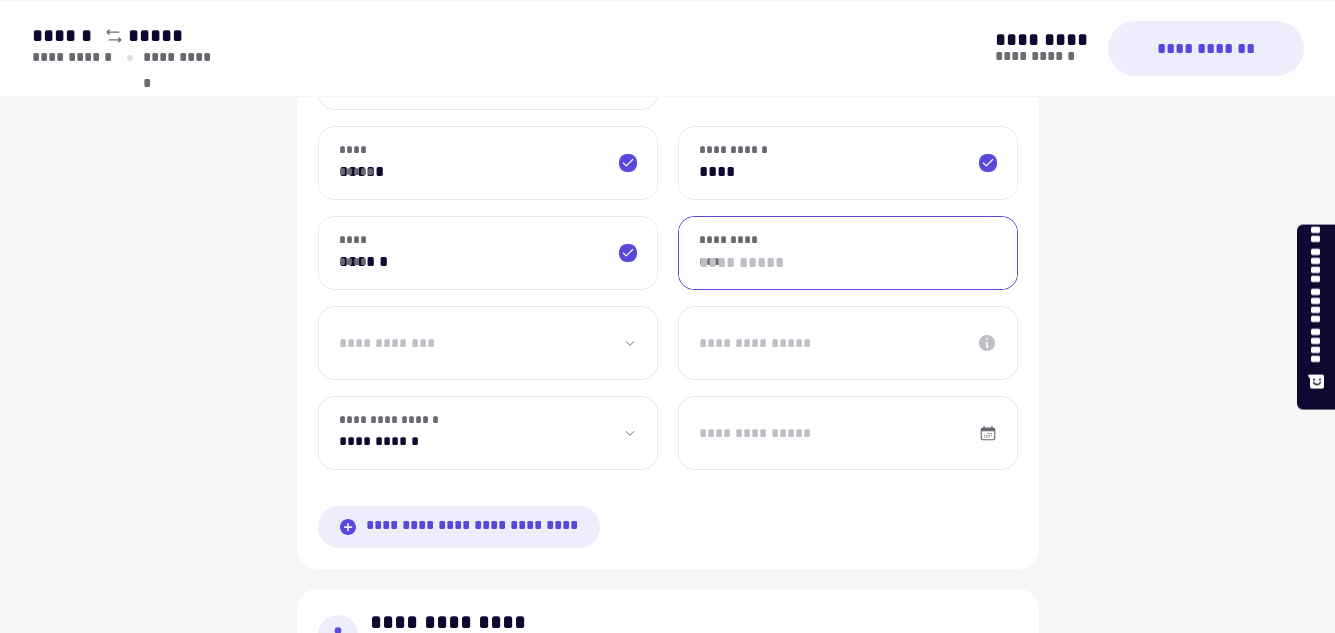 click on "**********" at bounding box center [848, 253] 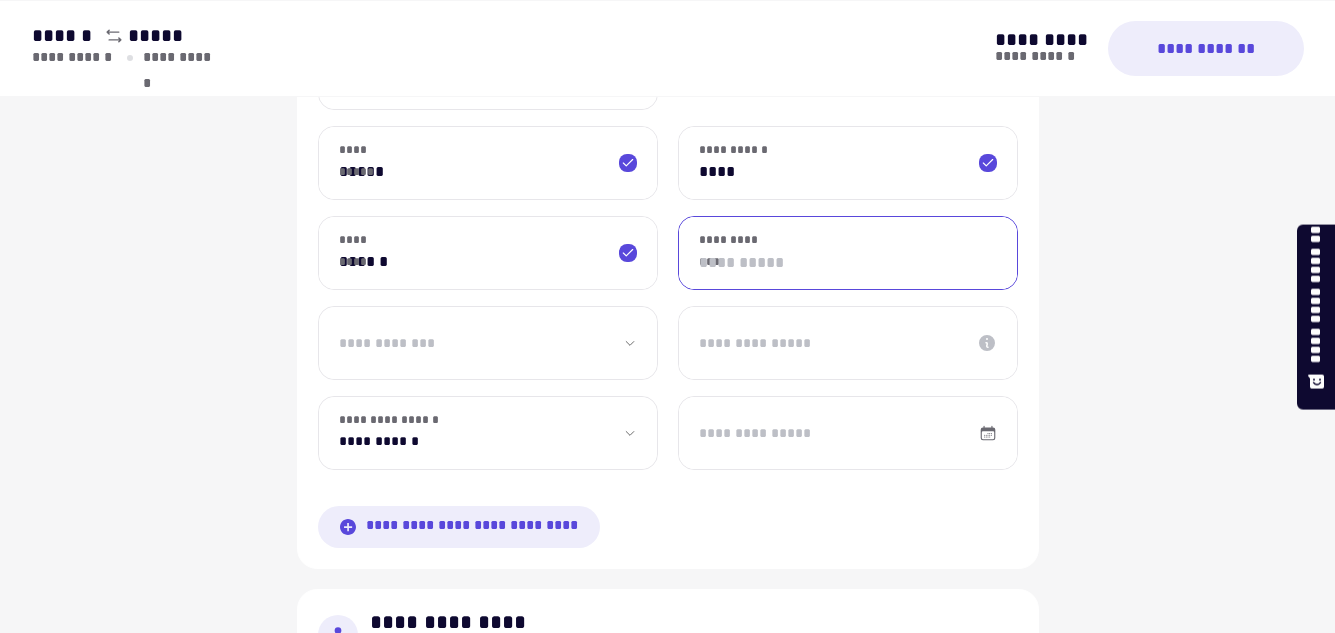 type on "**********" 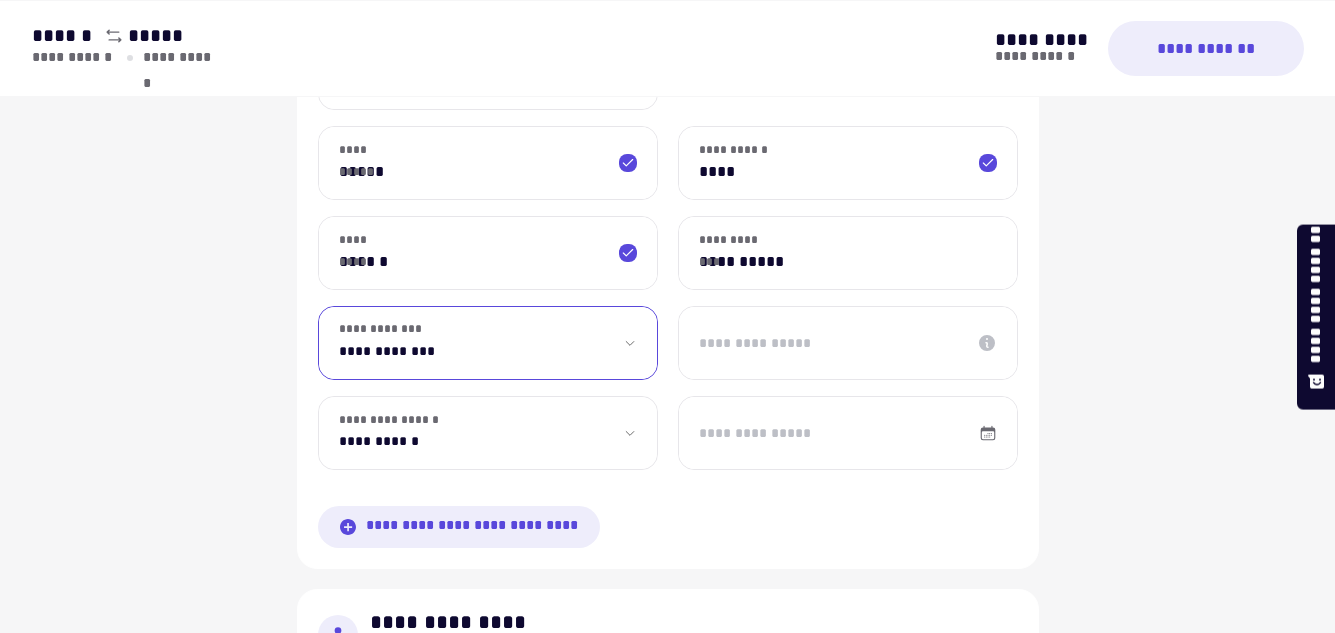 click on "**********" at bounding box center (488, 343) 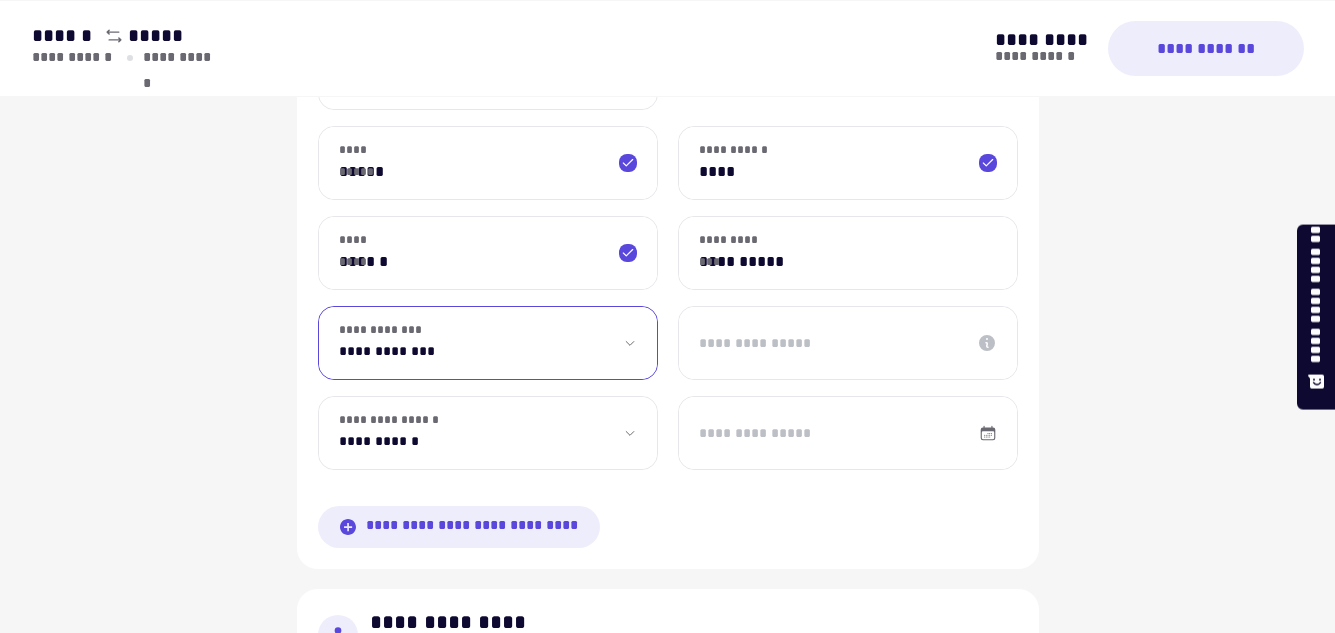 select on "********" 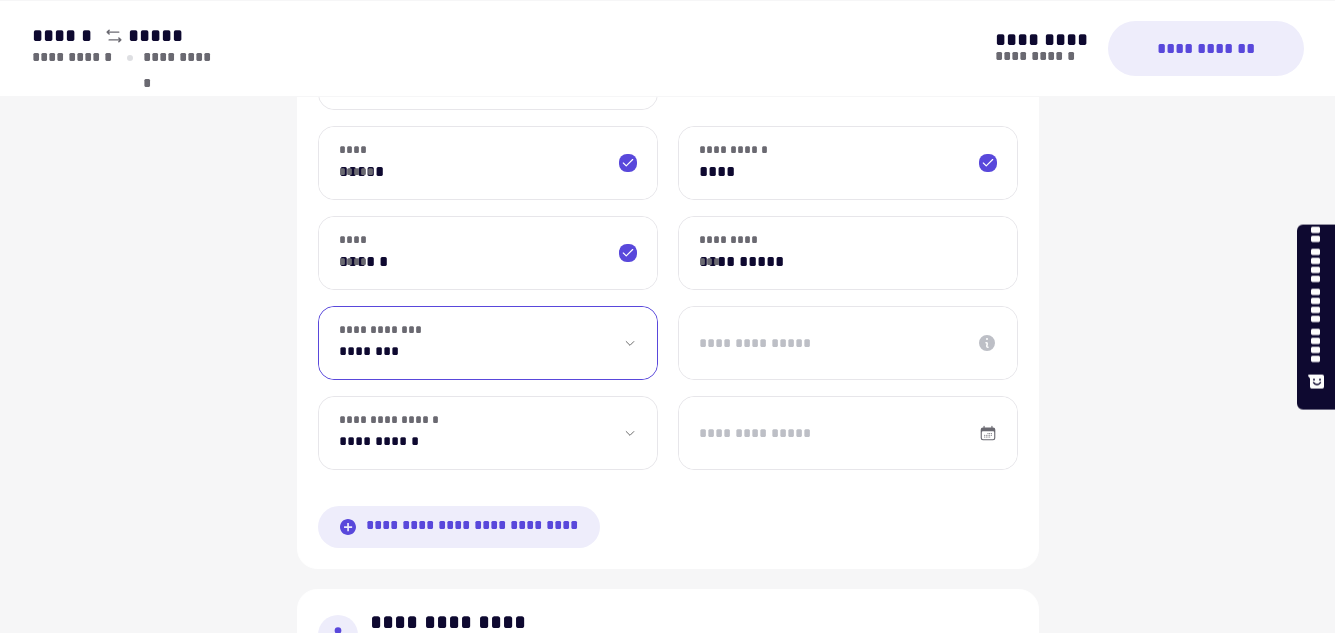 click on "**********" at bounding box center [488, 343] 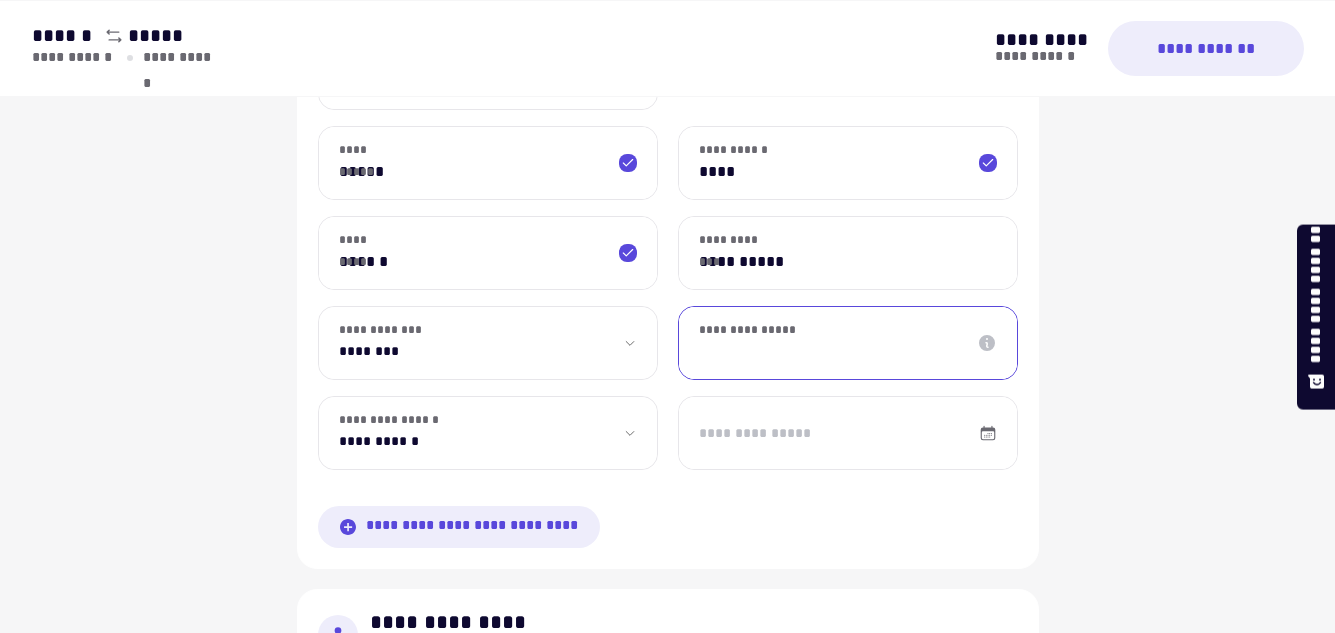 click on "**********" at bounding box center [848, 343] 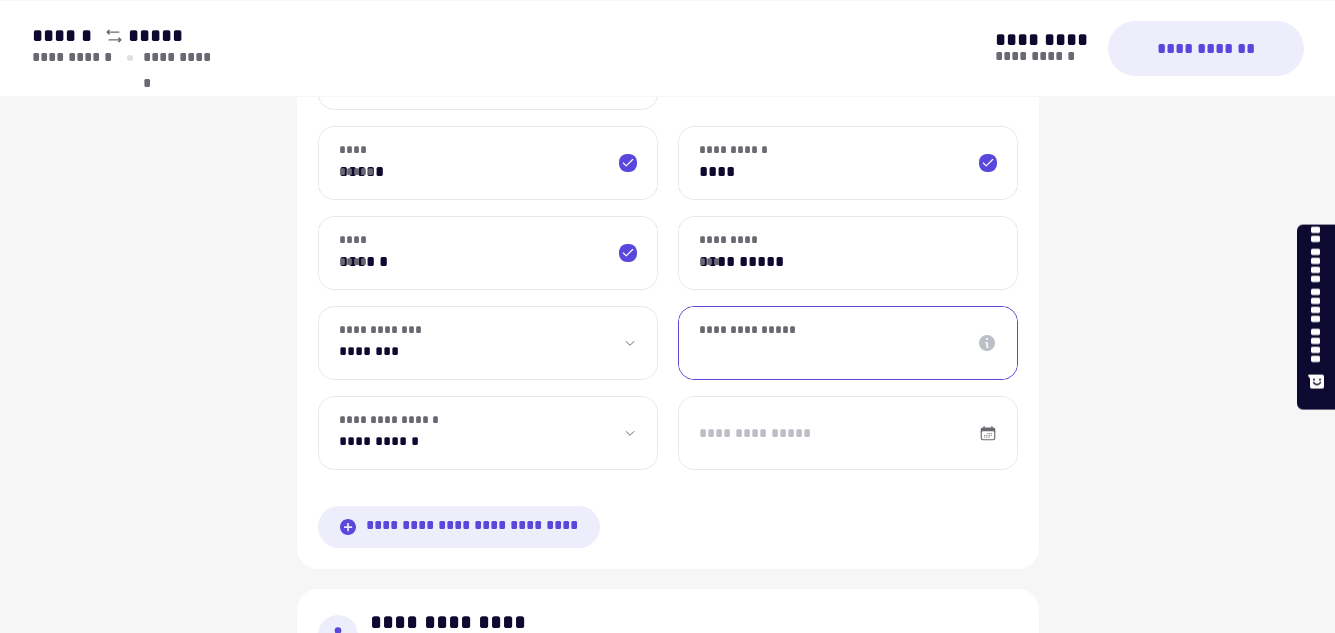 type on "********" 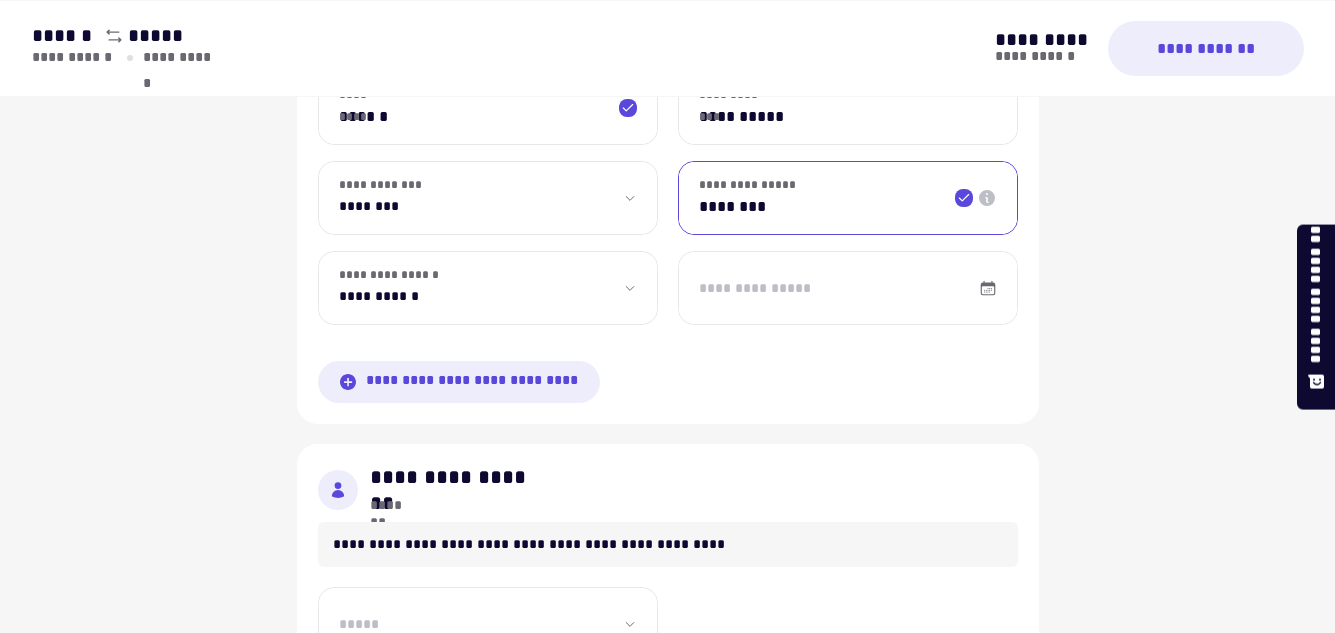 scroll, scrollTop: 1930, scrollLeft: 0, axis: vertical 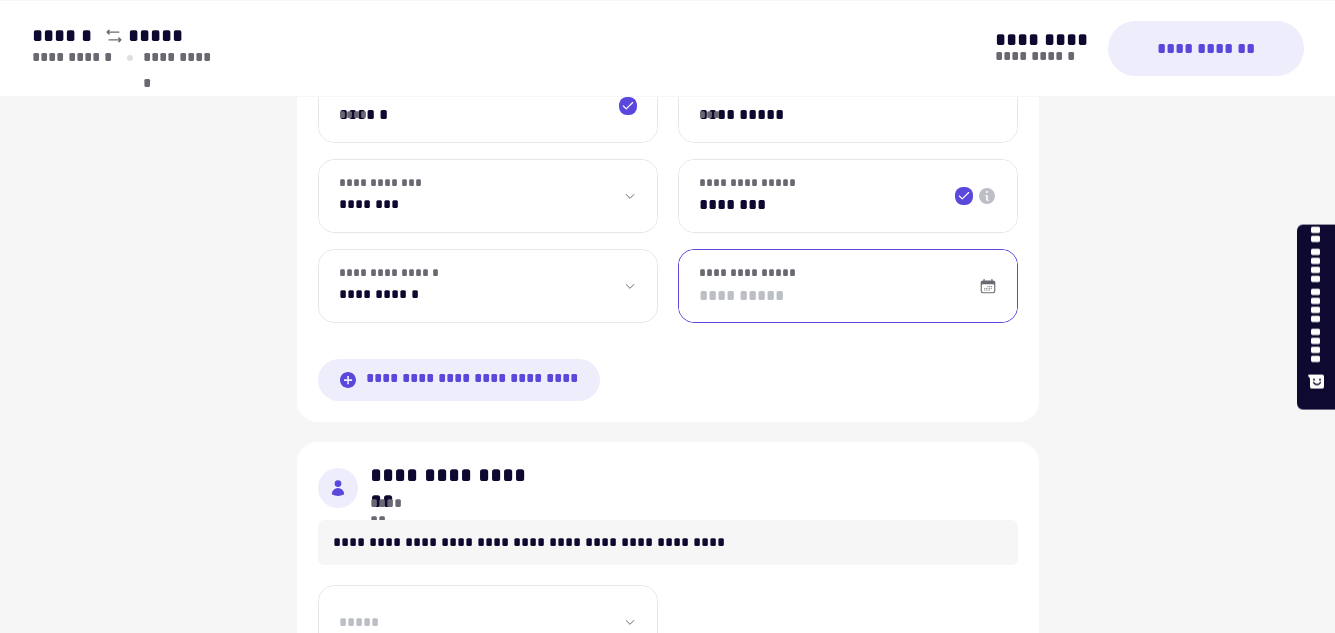 click on "**********" at bounding box center [848, 286] 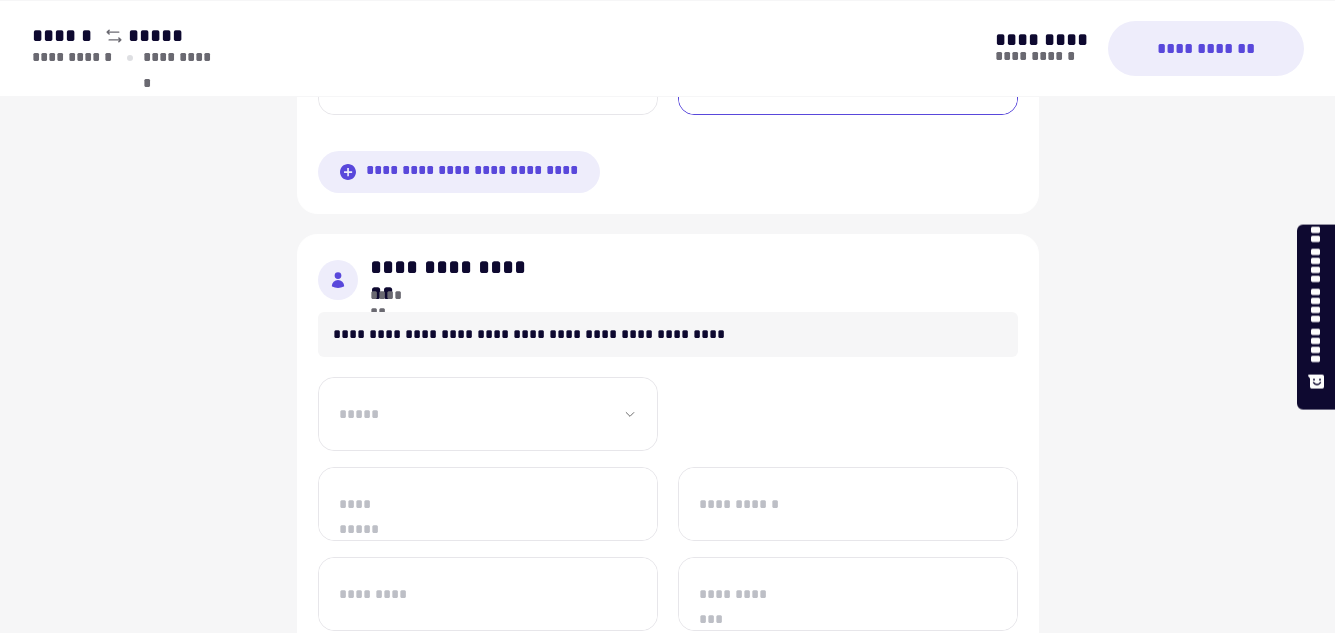 scroll, scrollTop: 2145, scrollLeft: 0, axis: vertical 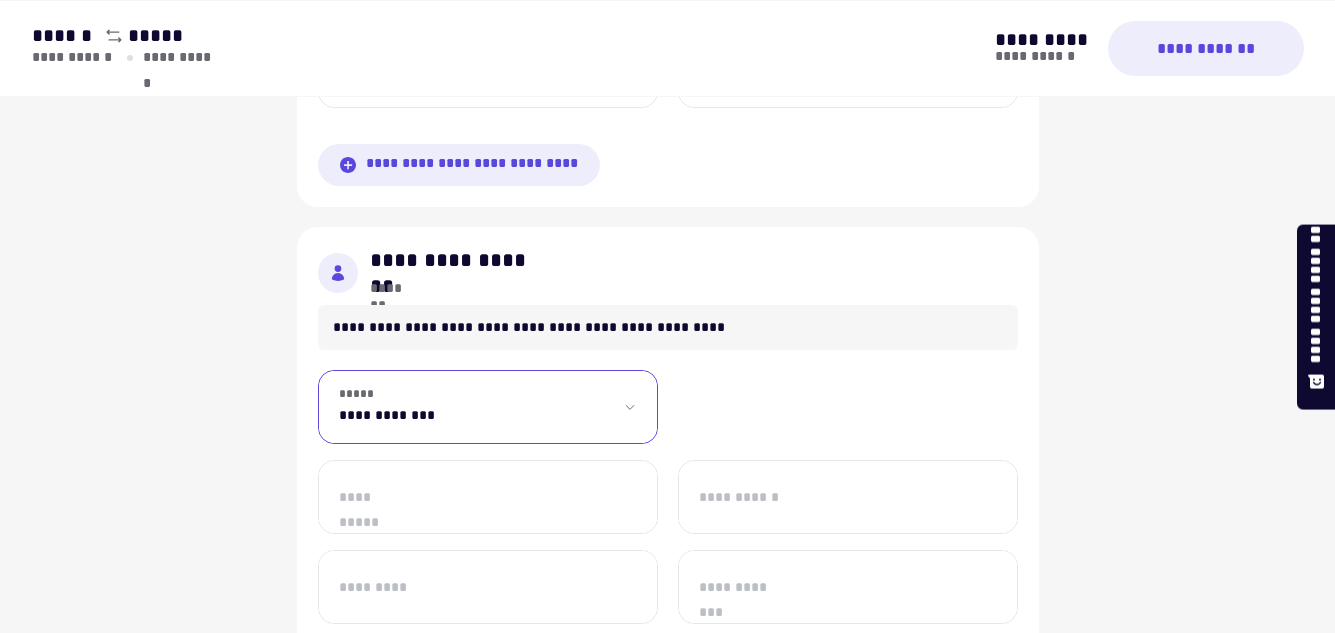 click on "**********" at bounding box center [488, 407] 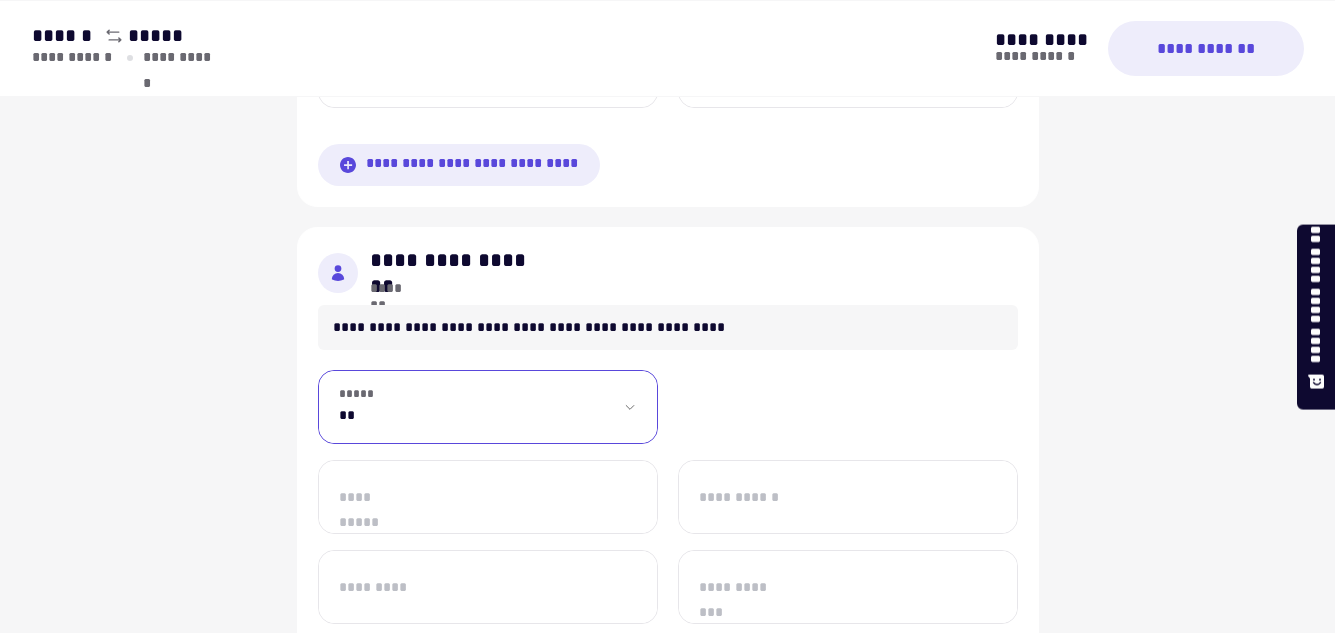 click on "**********" at bounding box center (488, 407) 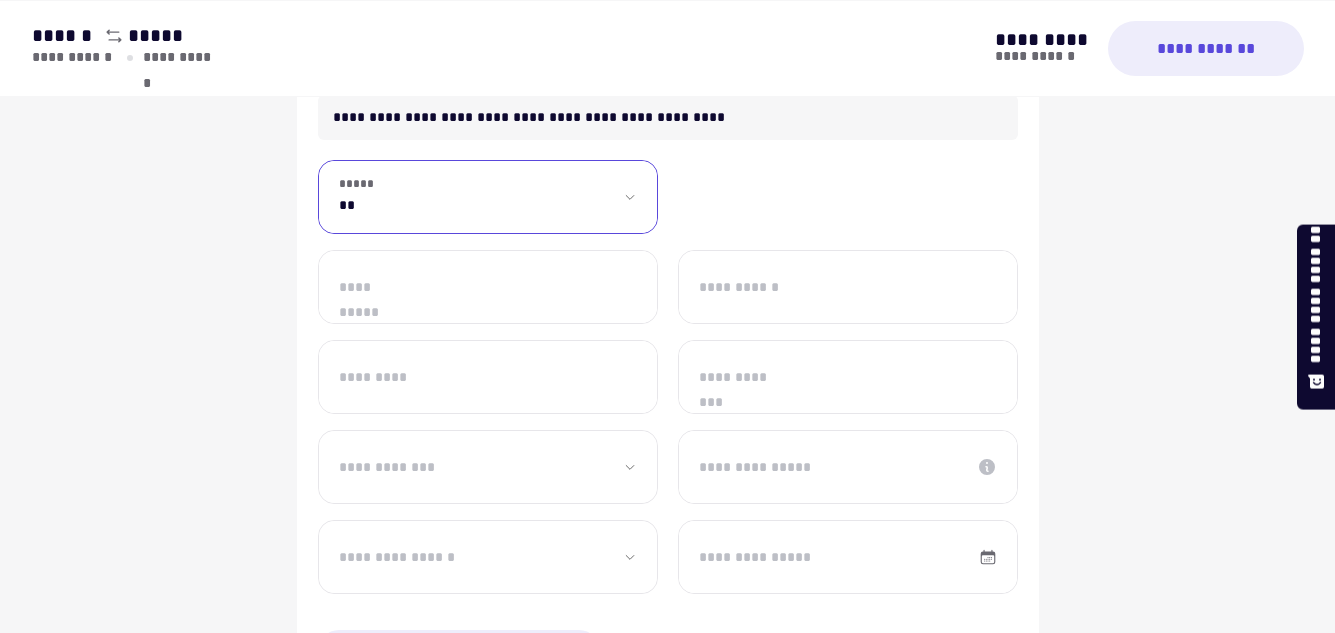 scroll, scrollTop: 2356, scrollLeft: 0, axis: vertical 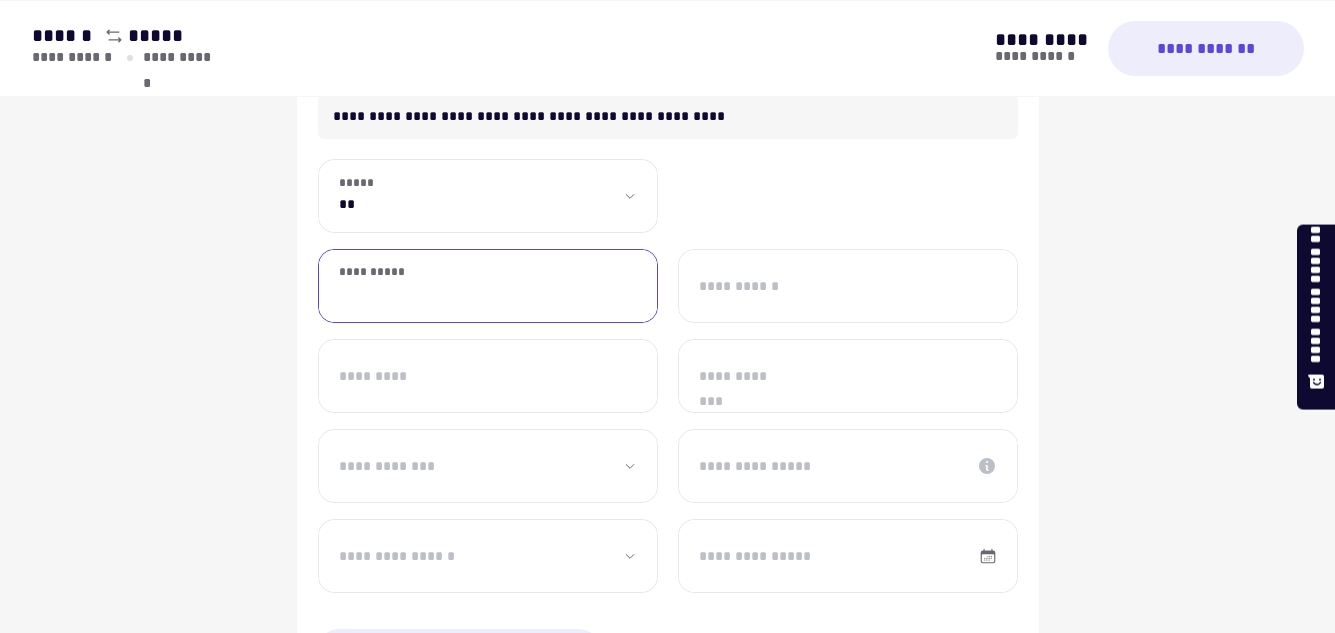 click on "**********" at bounding box center [488, 286] 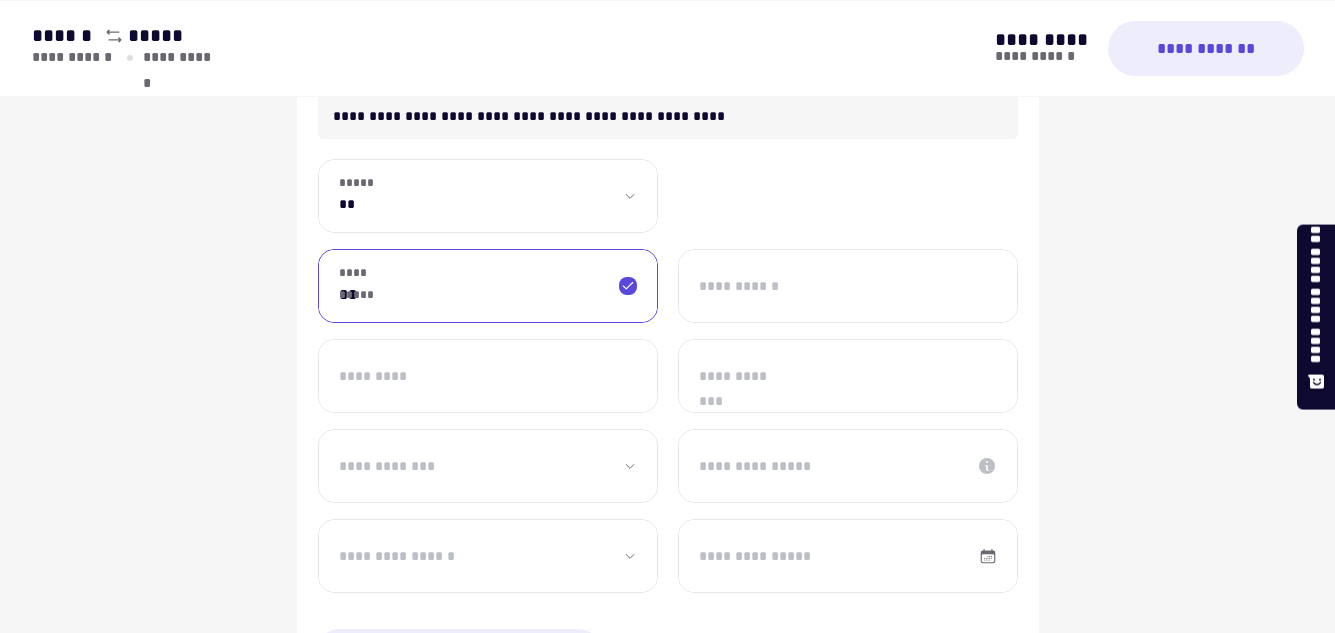 type on "*" 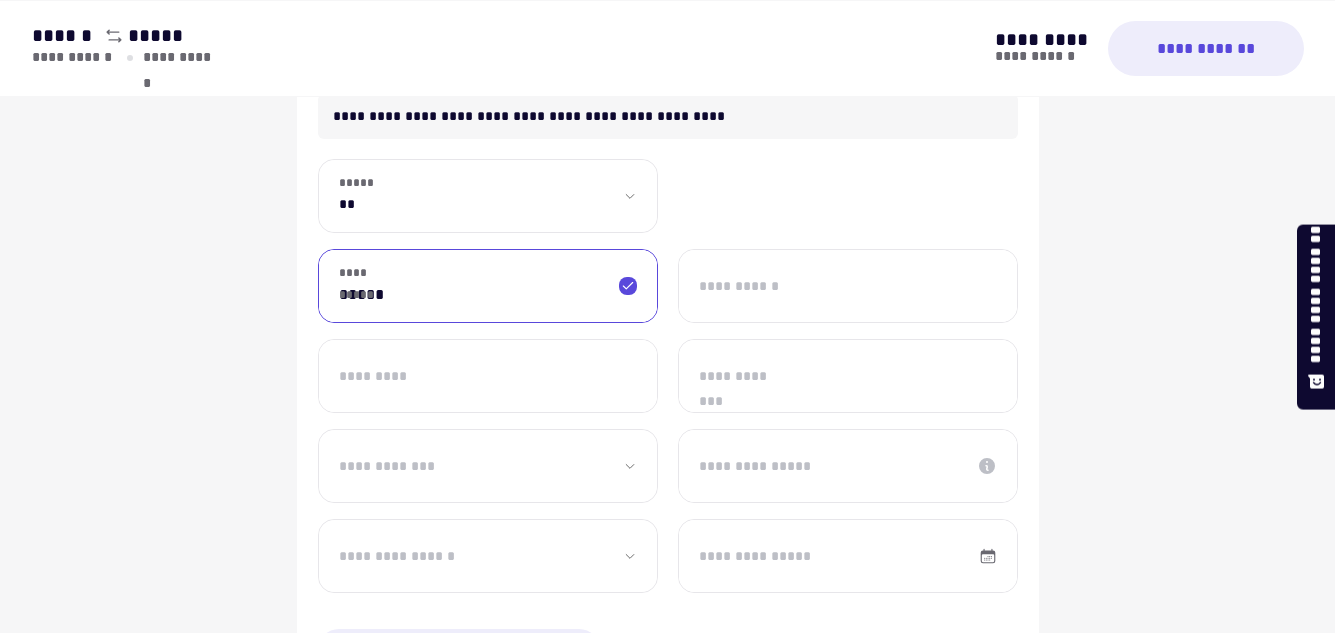 type on "*****" 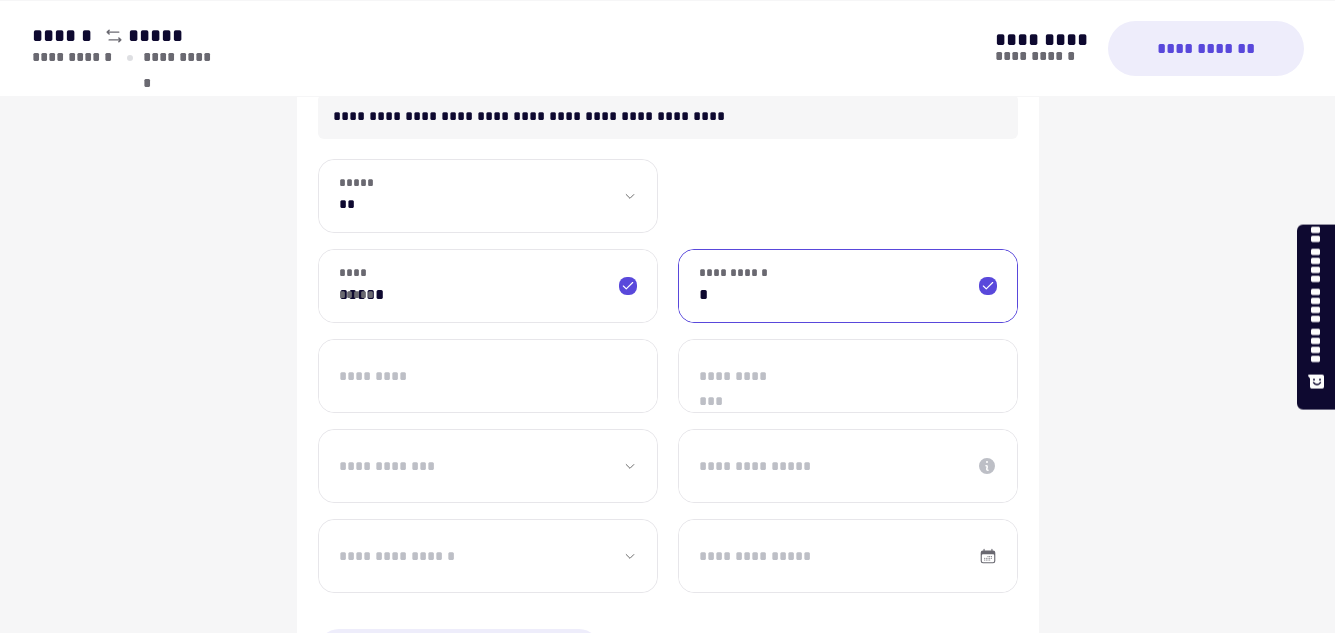 type on "*" 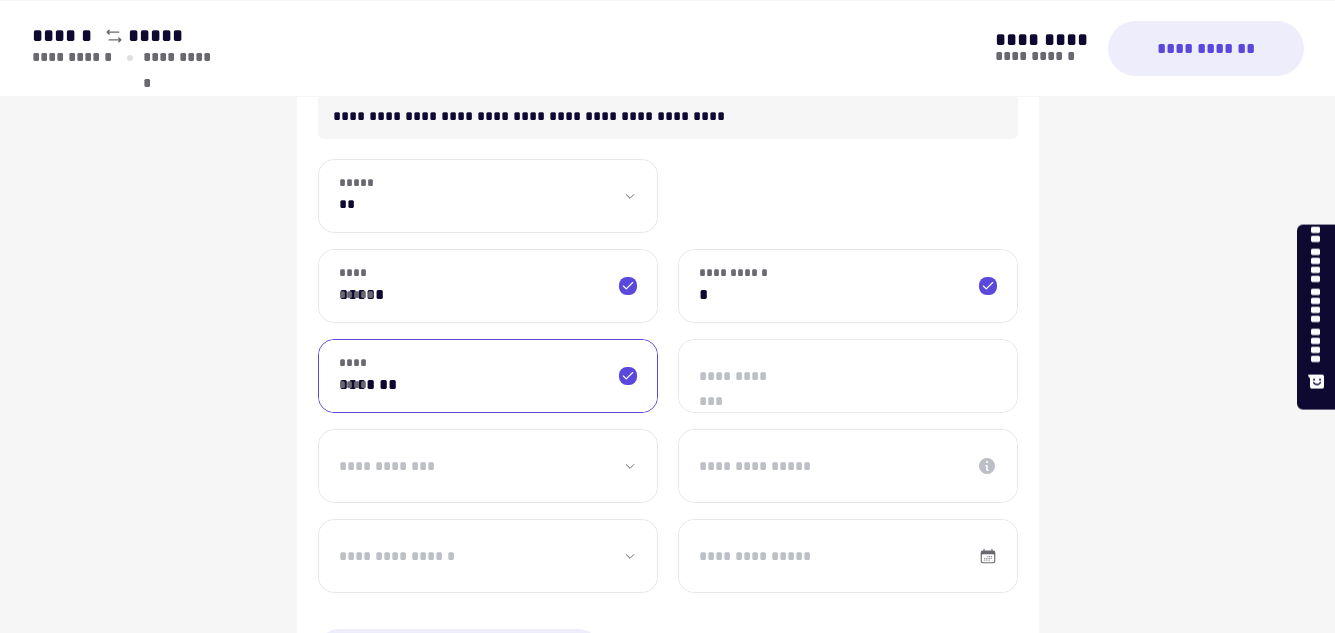 type on "*******" 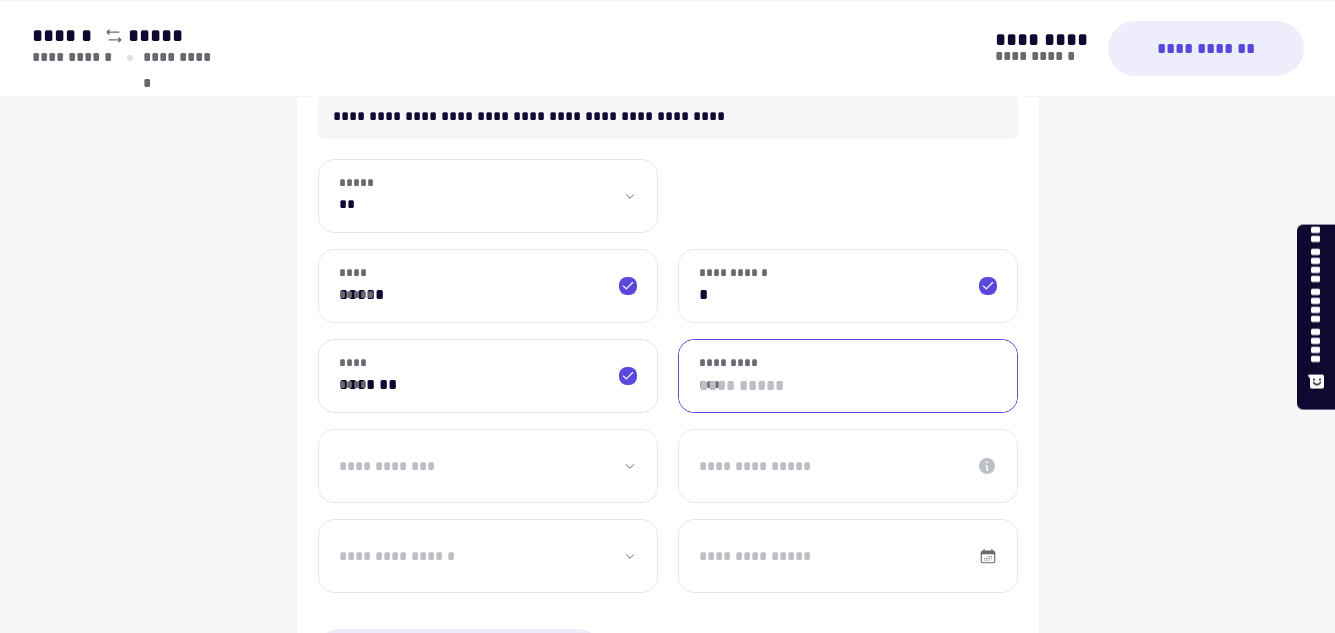 click on "**********" at bounding box center [848, 376] 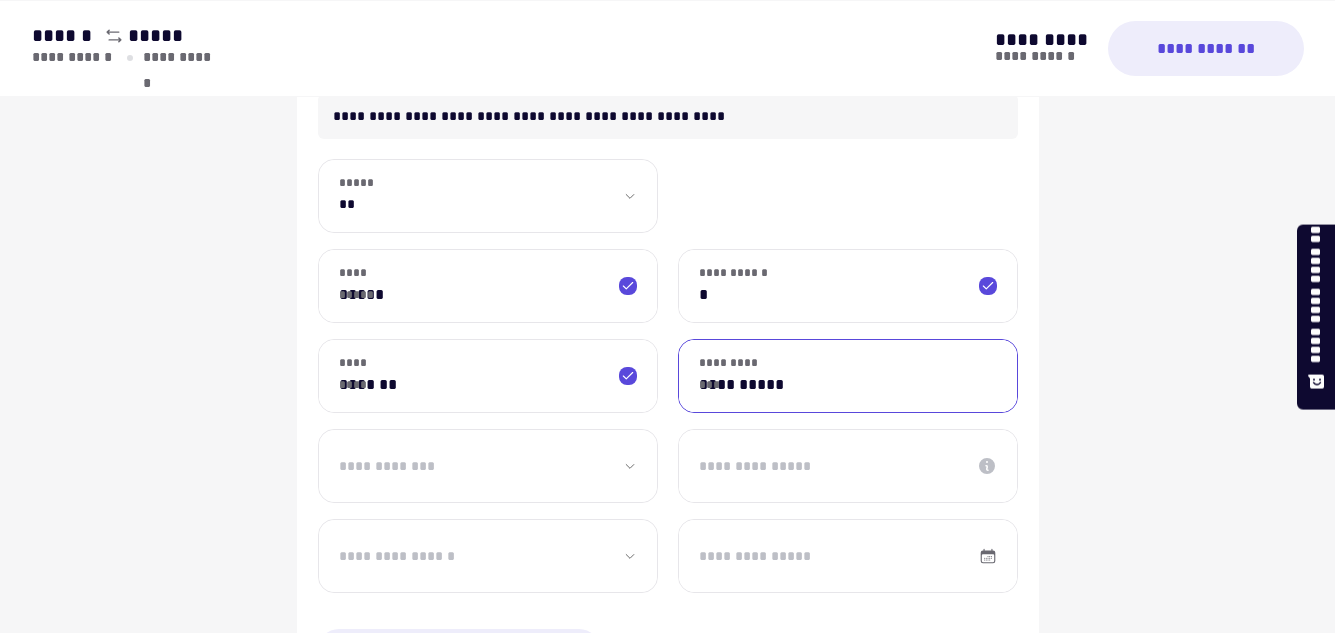 type on "**********" 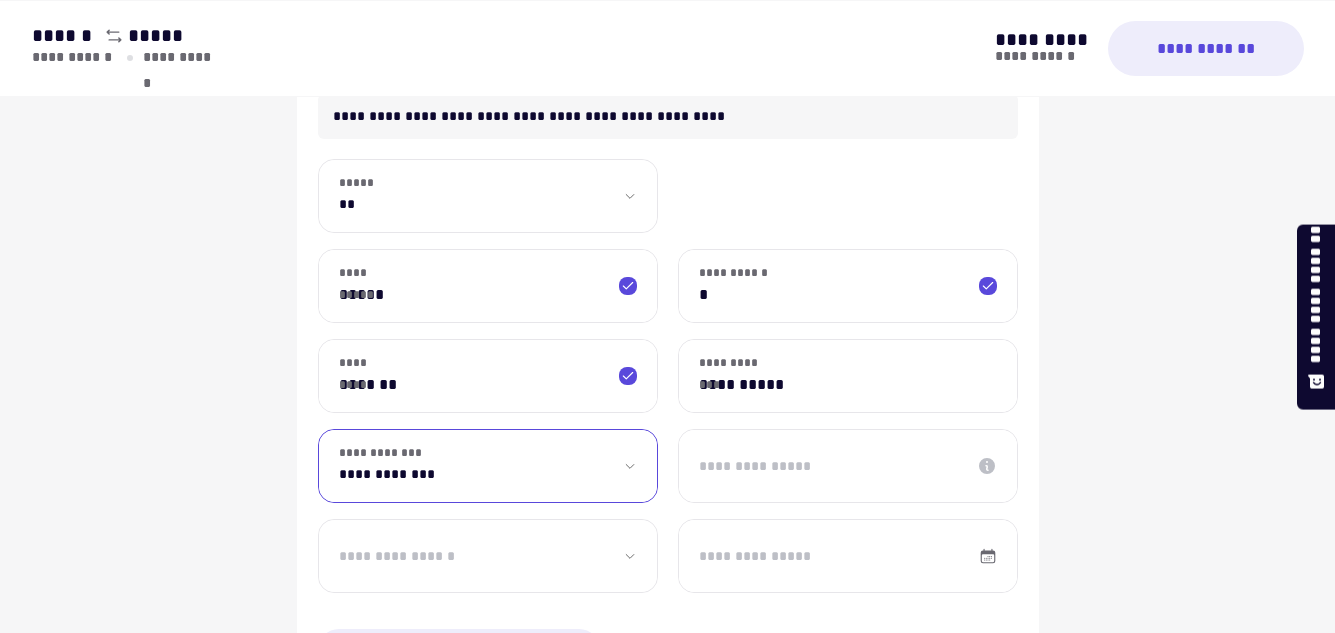 click on "**********" at bounding box center (488, 466) 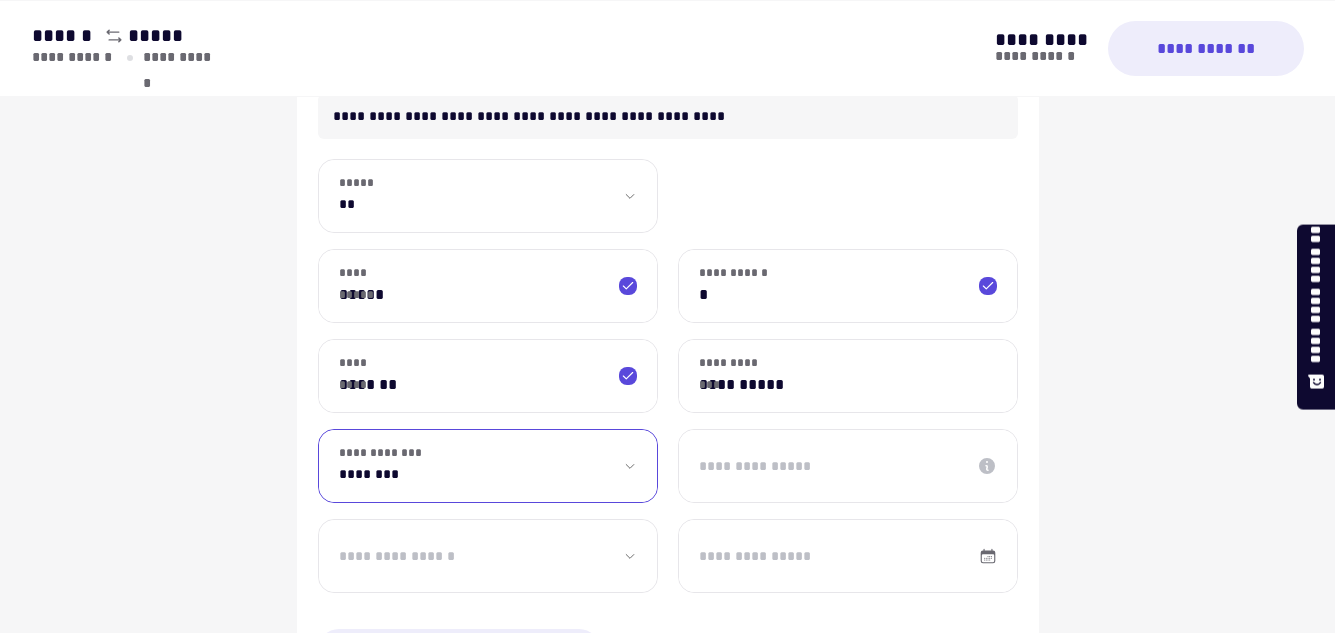 click on "**********" at bounding box center [488, 466] 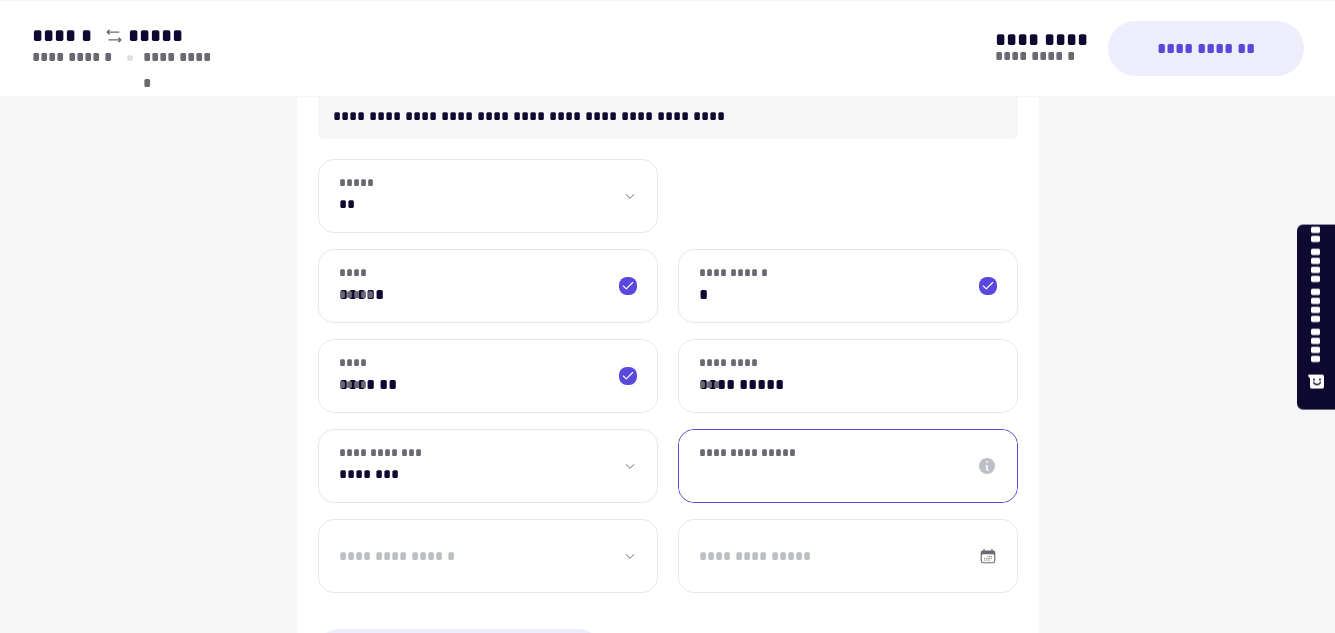 click on "**********" at bounding box center (848, 466) 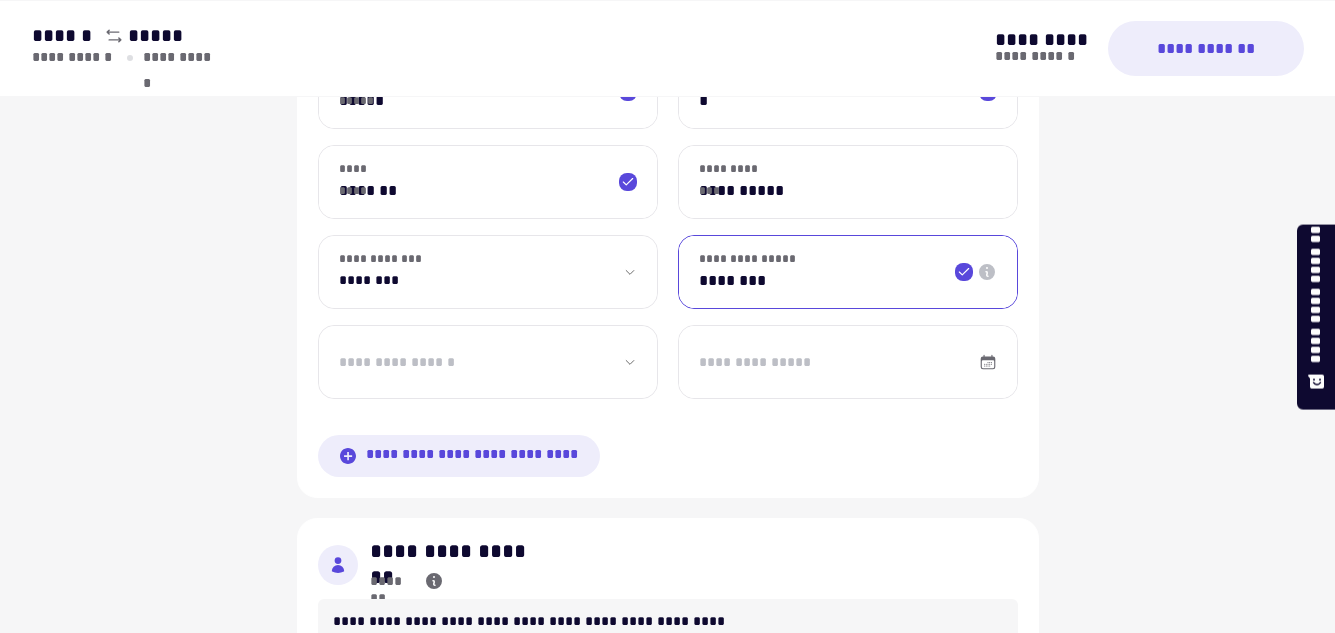 scroll, scrollTop: 2551, scrollLeft: 0, axis: vertical 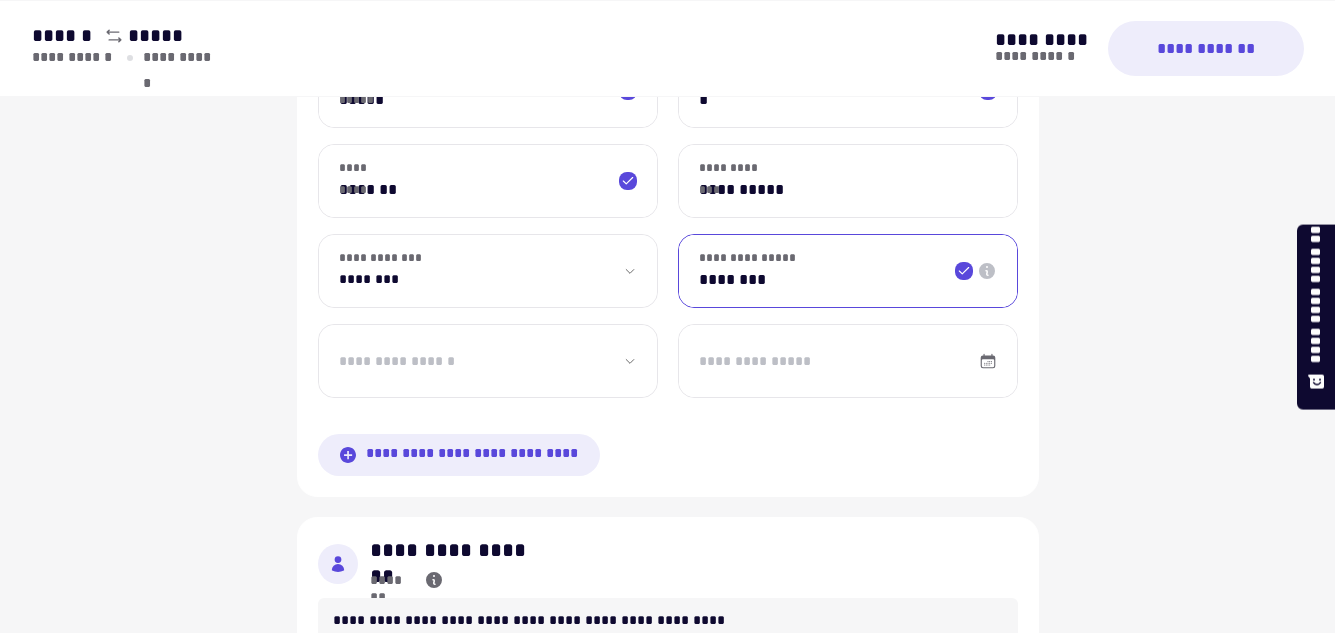 type on "********" 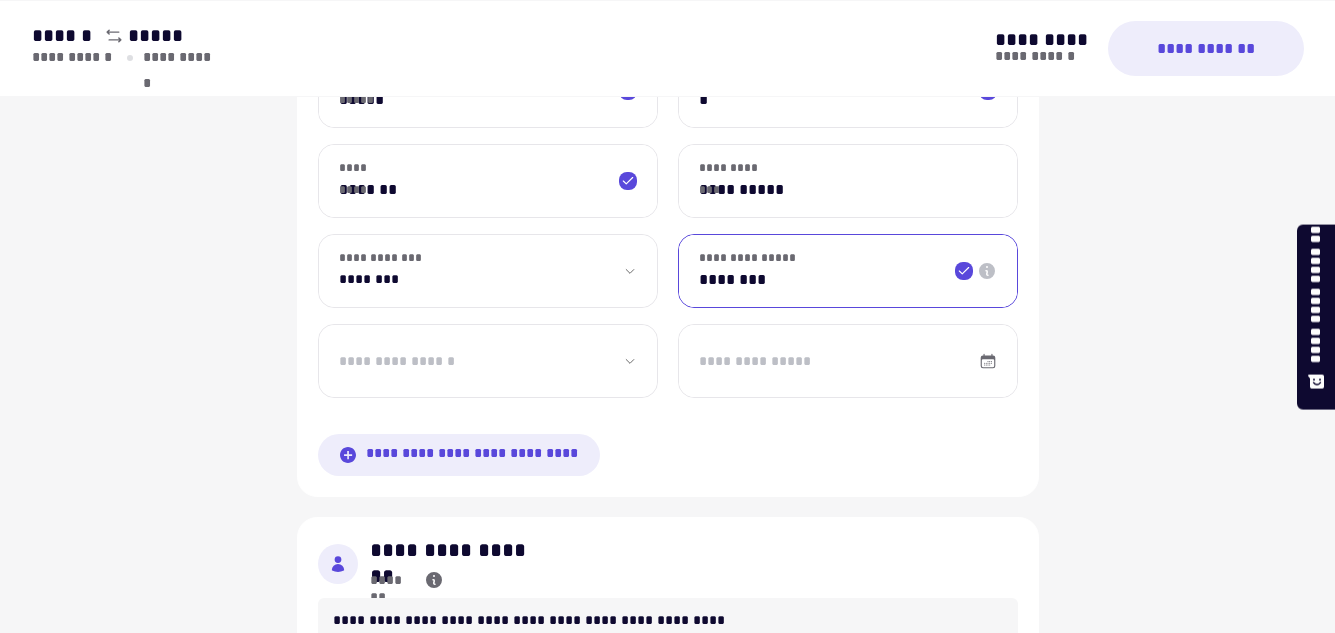 click on "**********" at bounding box center [488, -335] 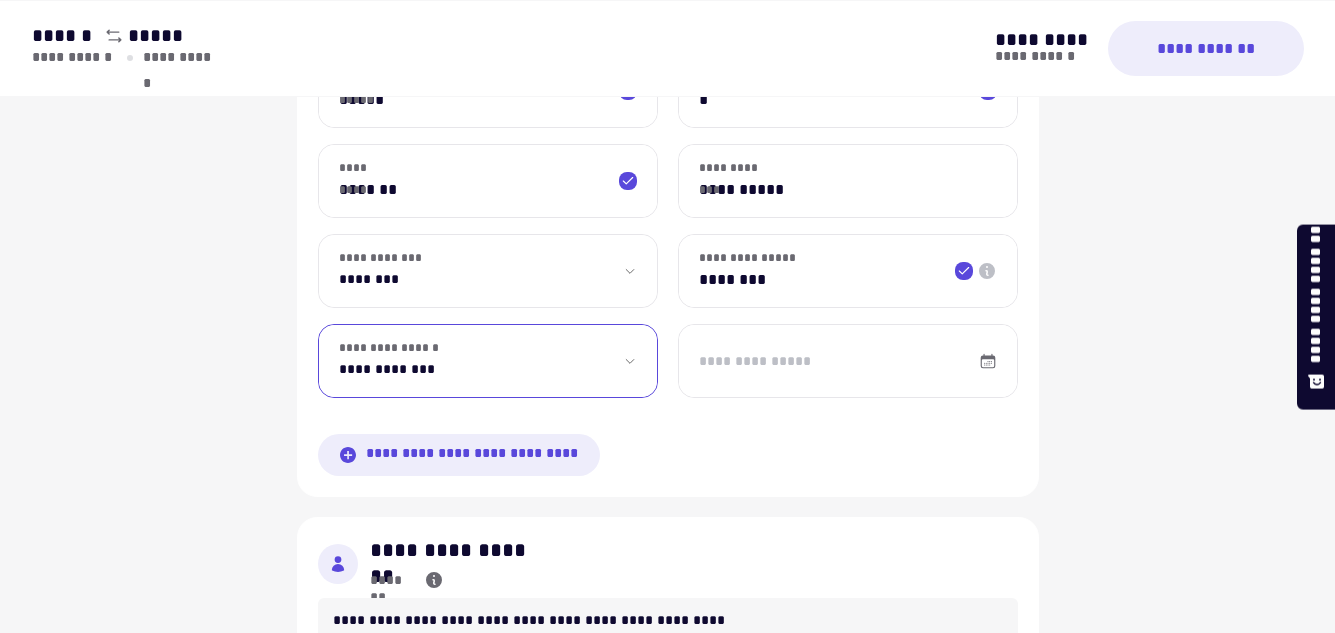 select on "**" 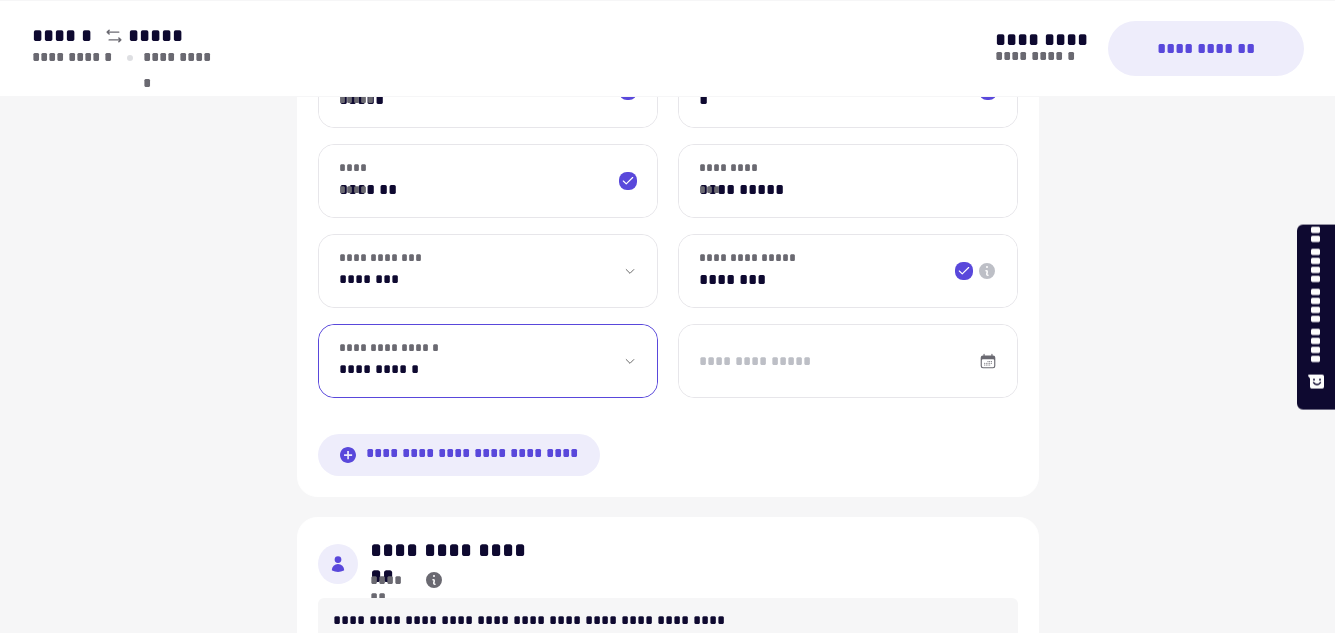 click on "**********" at bounding box center (488, 361) 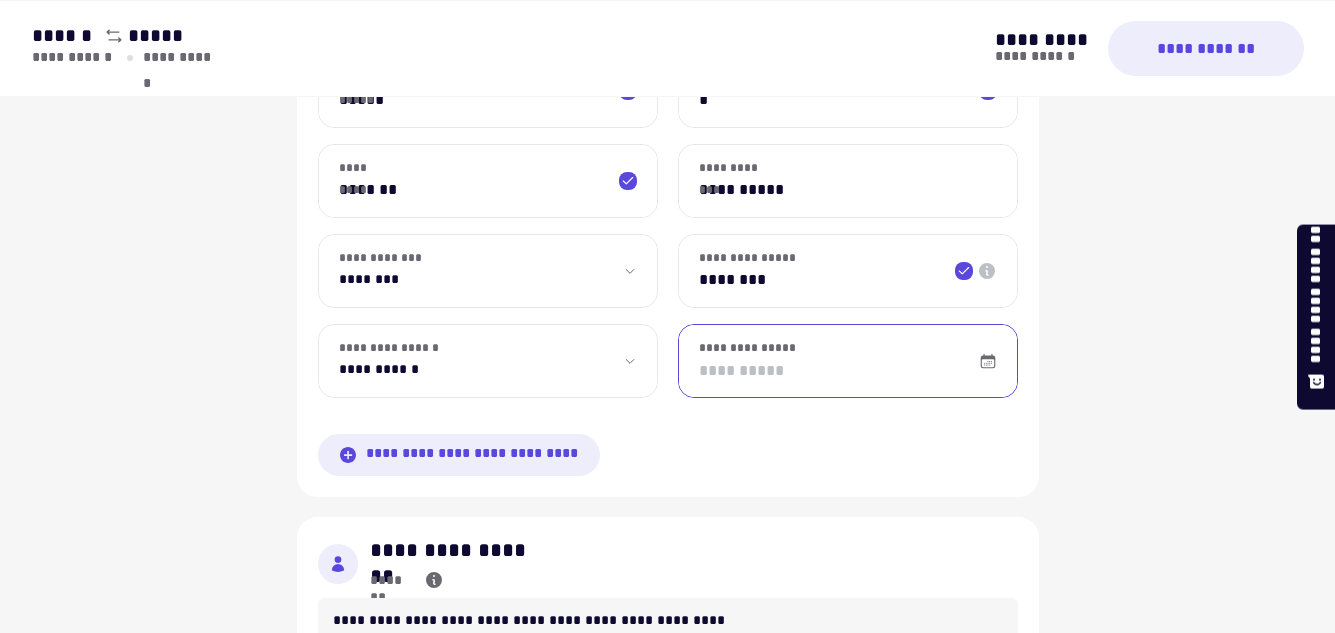 click on "**********" at bounding box center (848, 361) 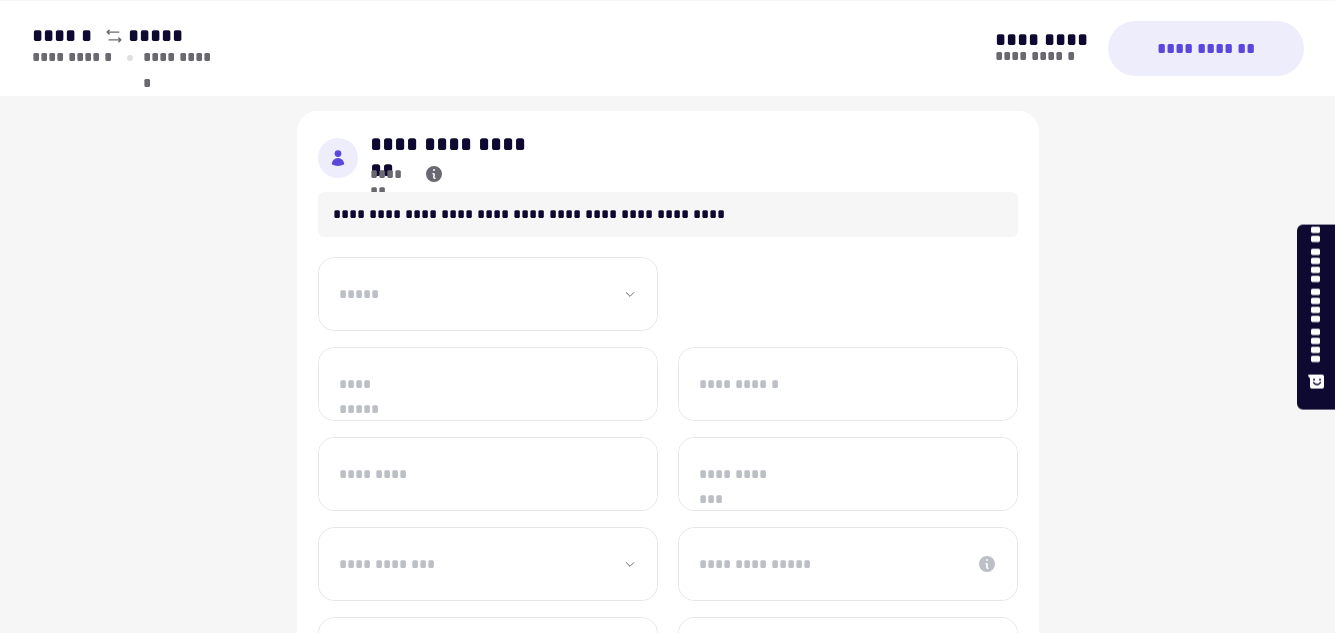 scroll, scrollTop: 2966, scrollLeft: 0, axis: vertical 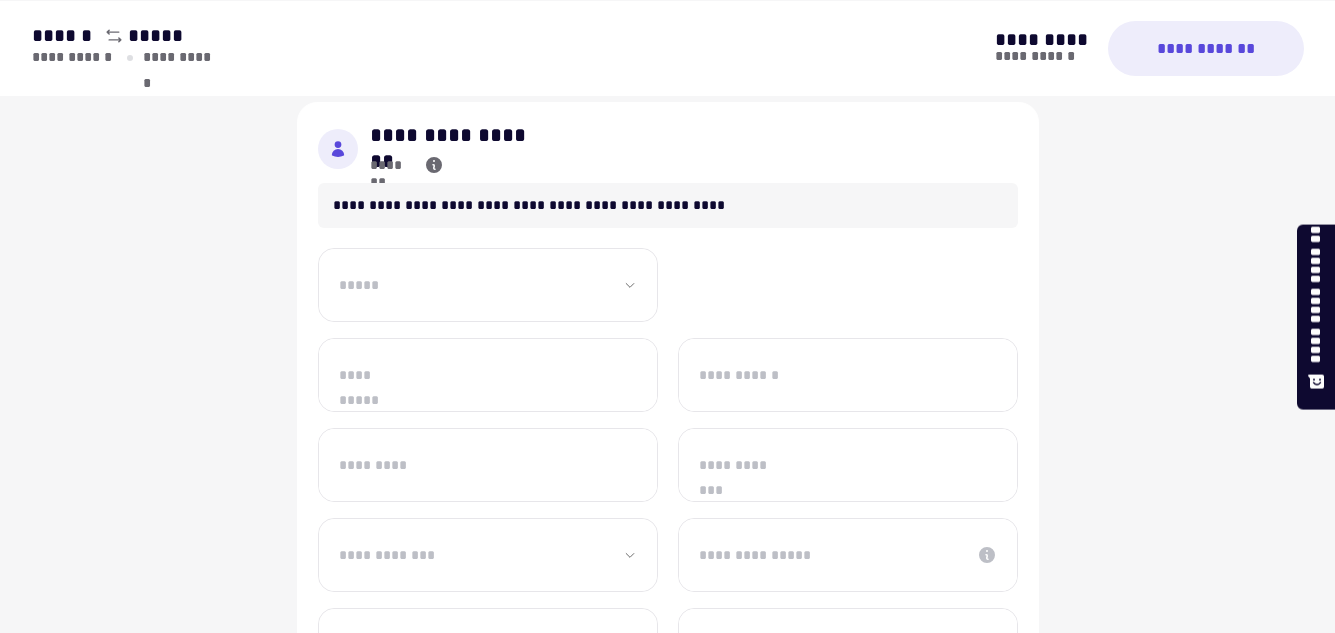 type on "**********" 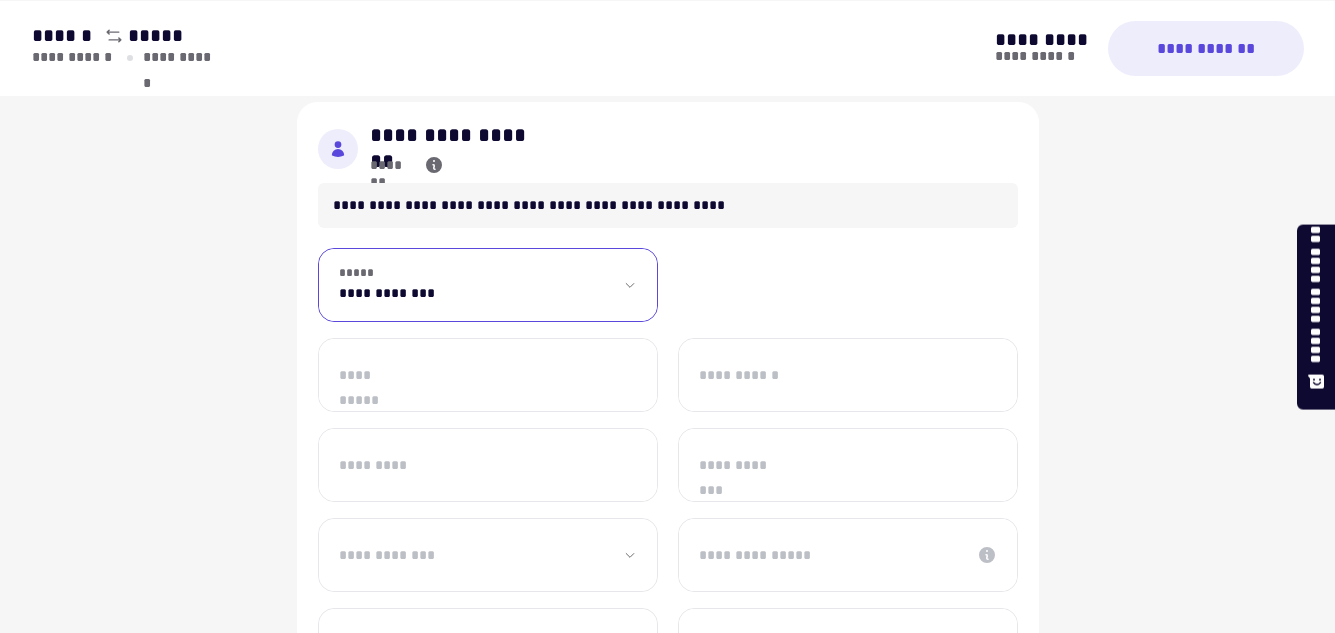 click on "**********" at bounding box center (488, 285) 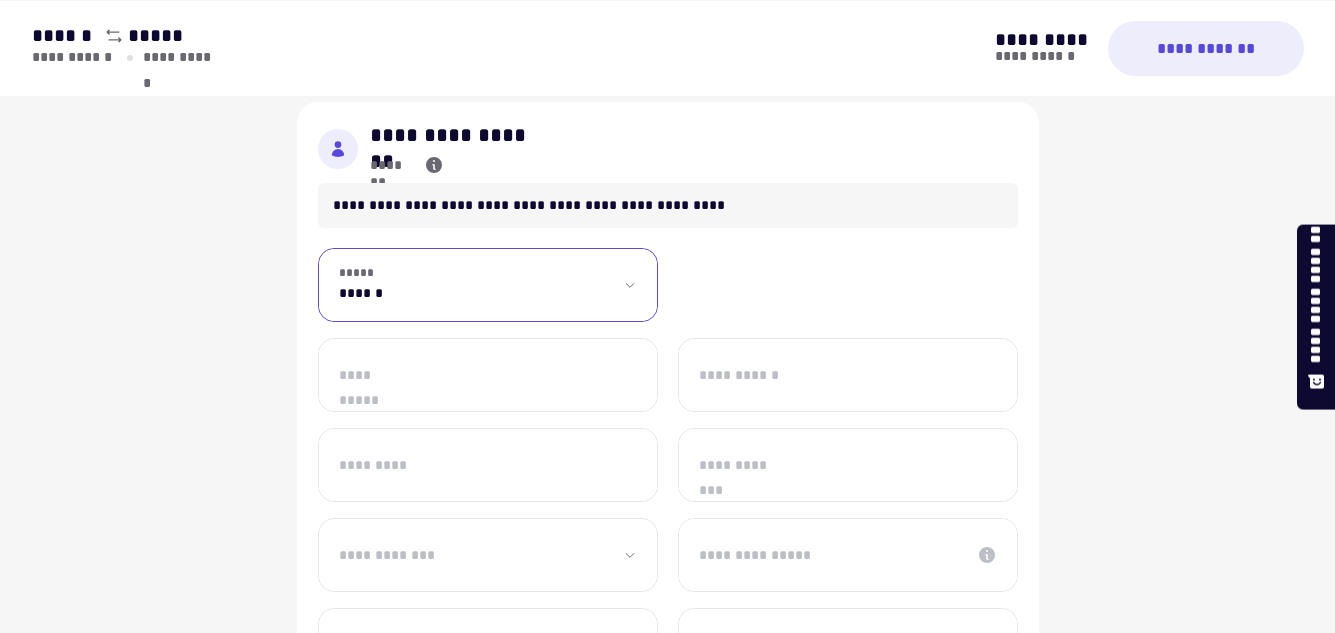 click on "**********" at bounding box center (488, 285) 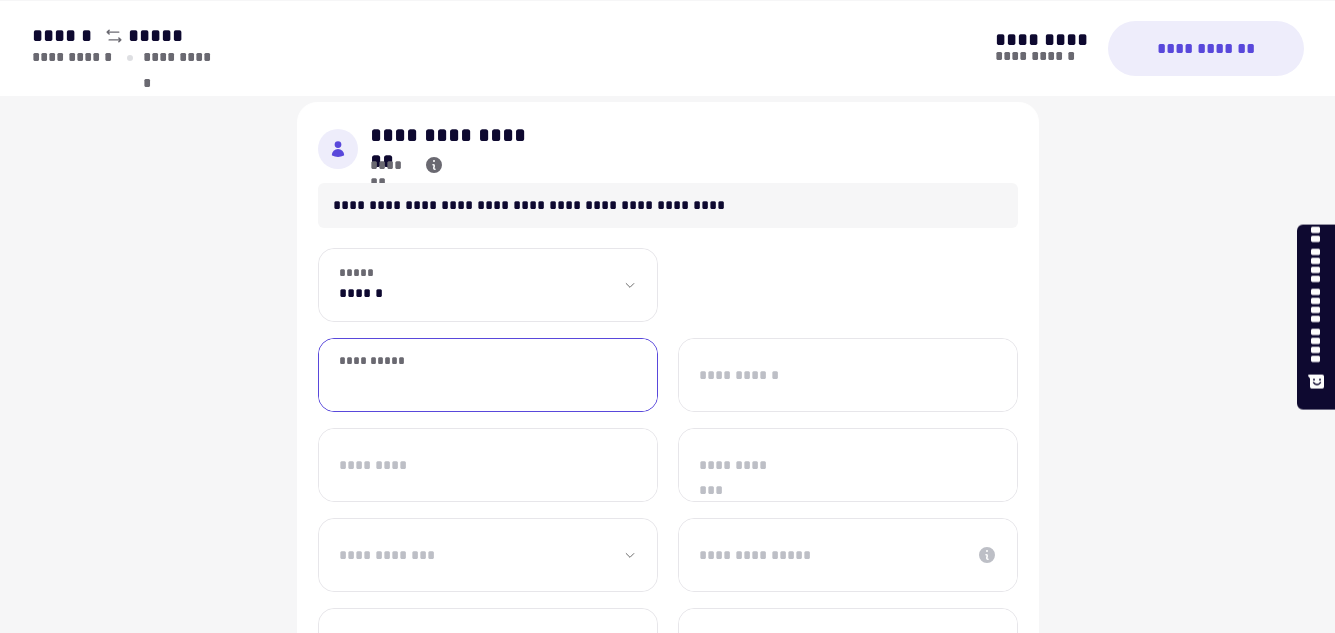 click on "**********" at bounding box center [488, 375] 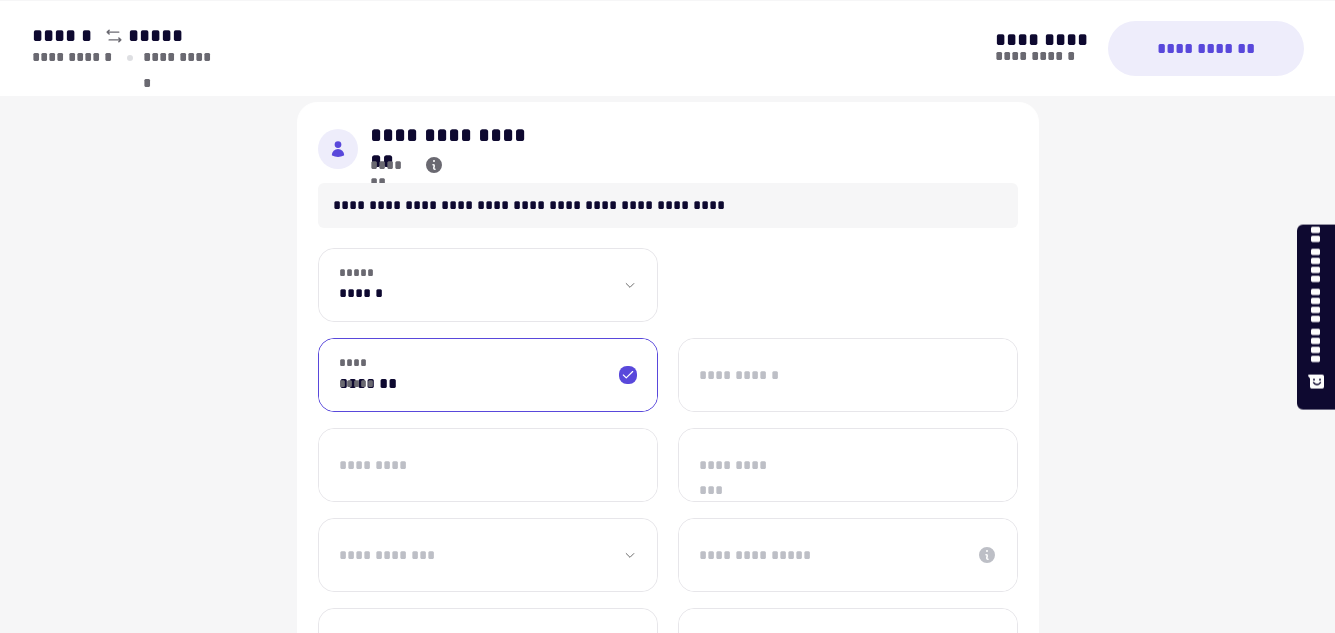 type on "*******" 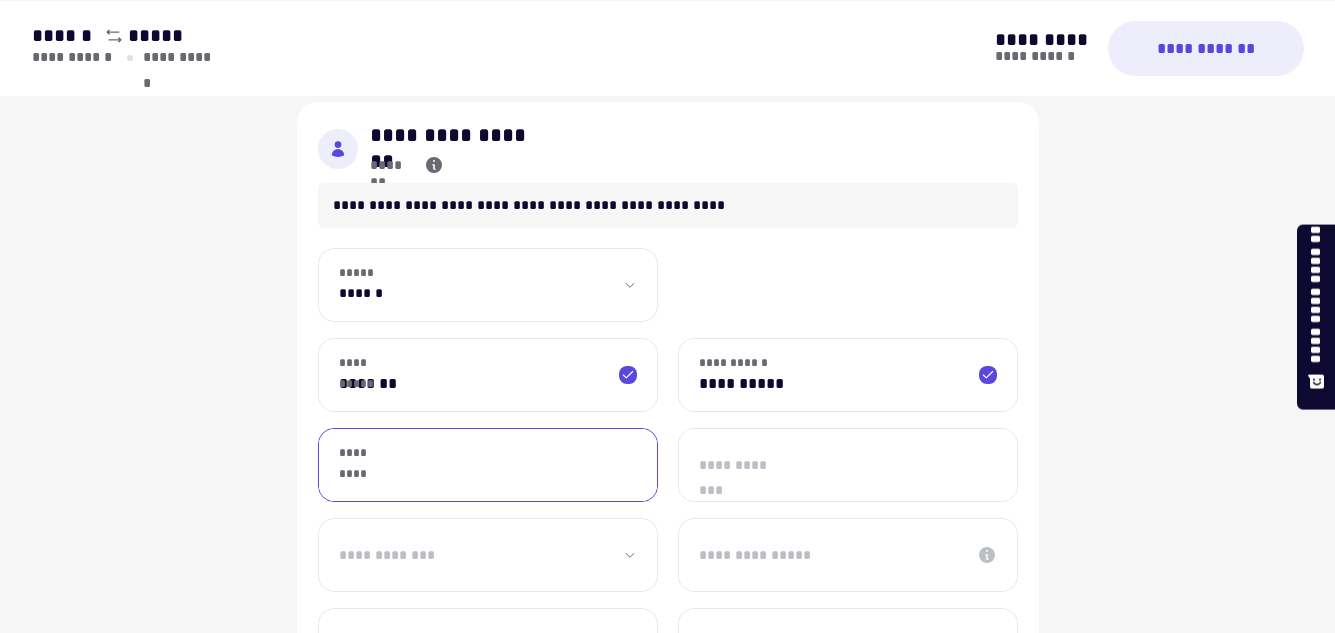 click on "**********" at bounding box center (848, 375) 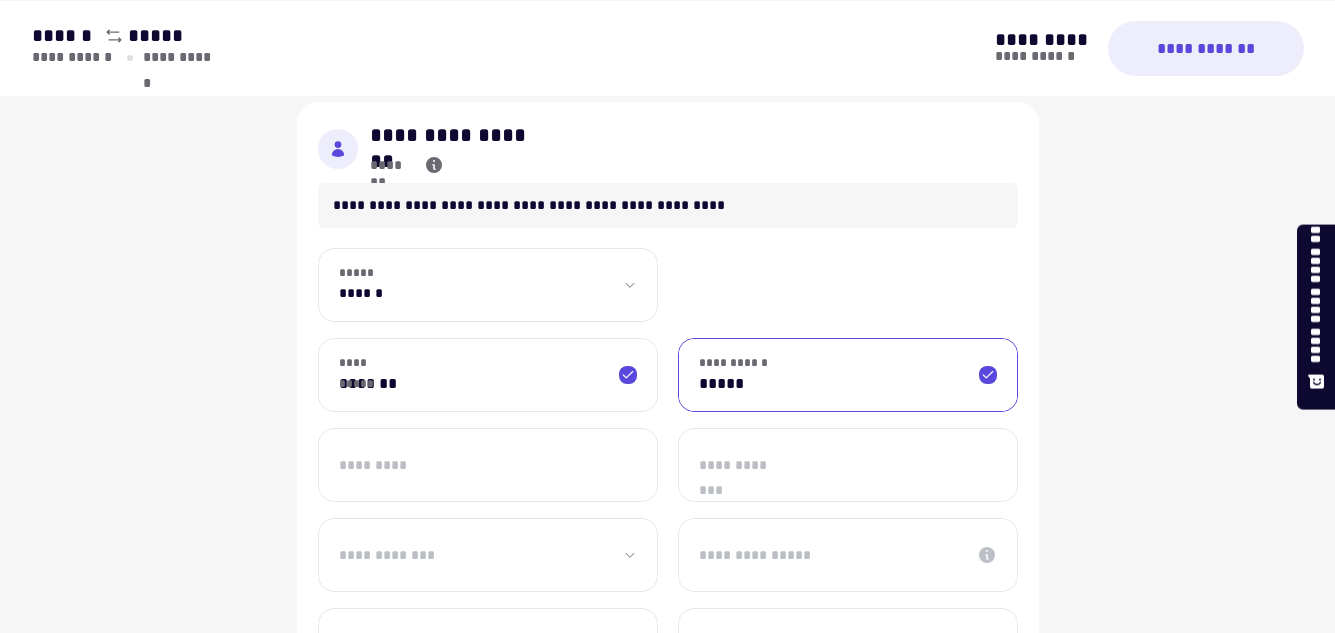 type on "*****" 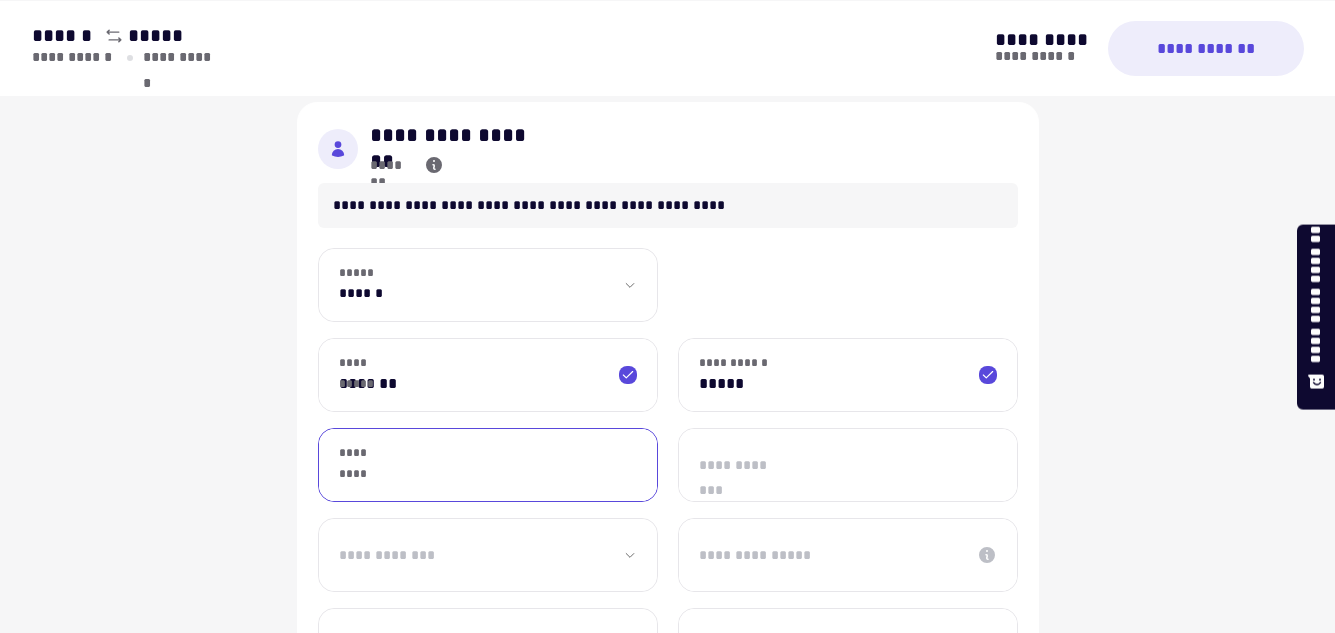 click on "*********" at bounding box center [488, 465] 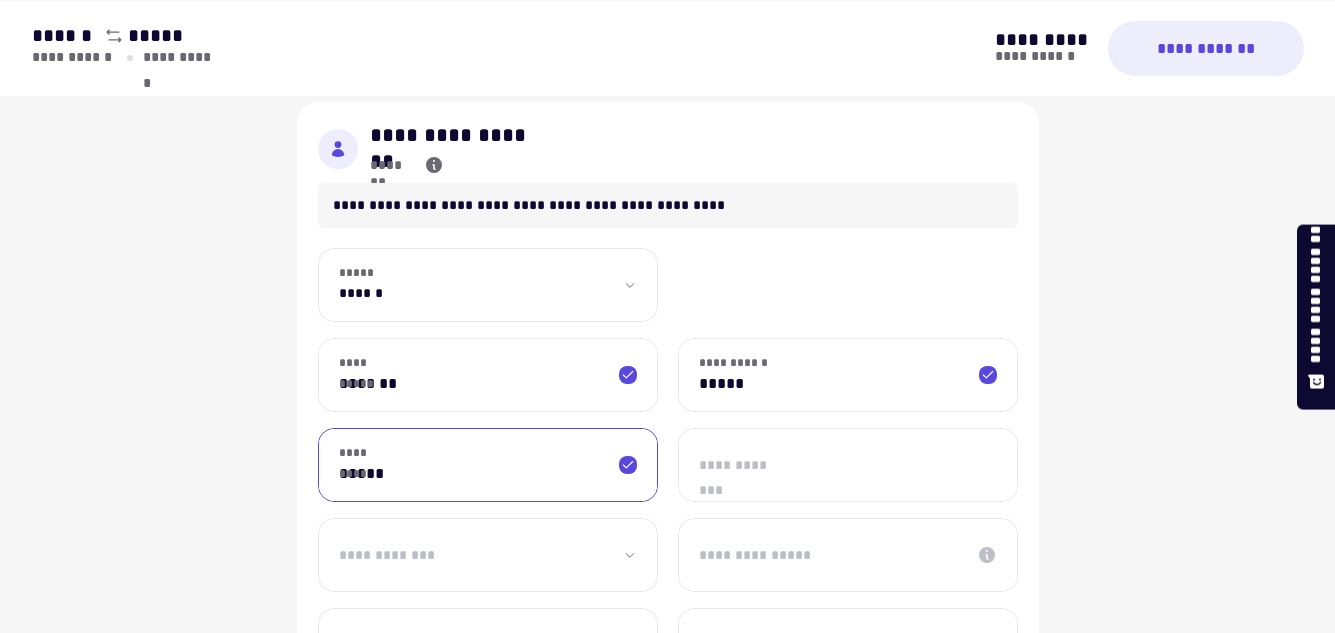 type on "*****" 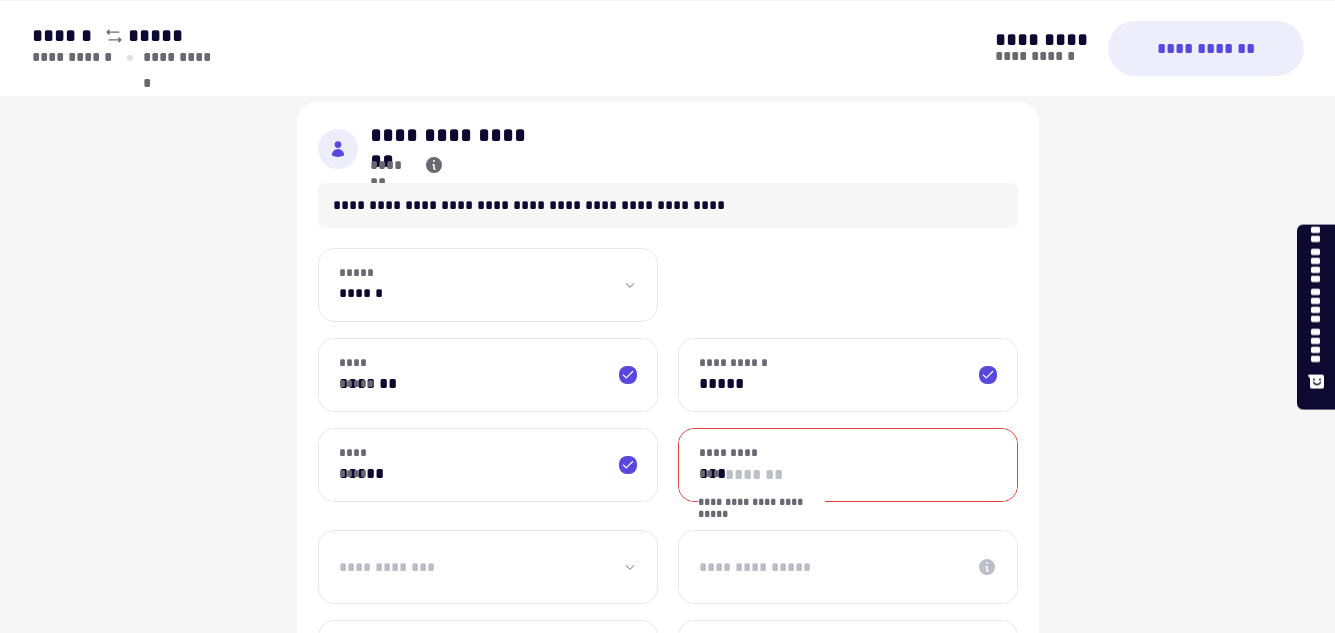 type on "*" 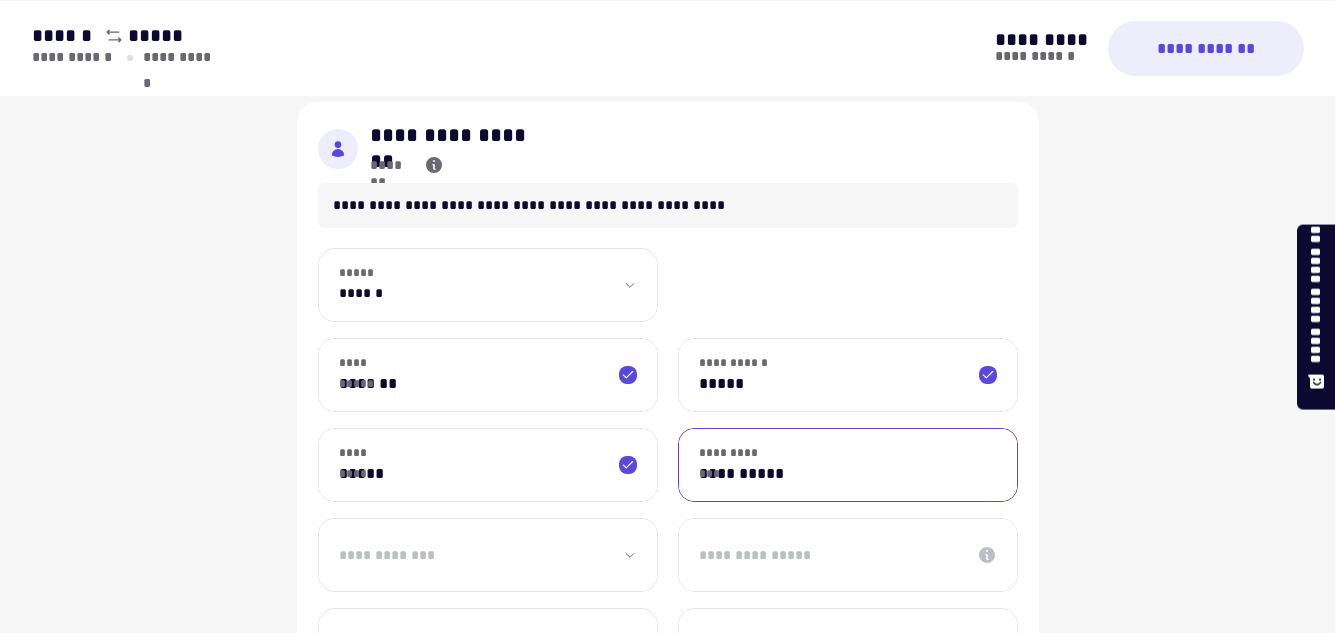 type on "**********" 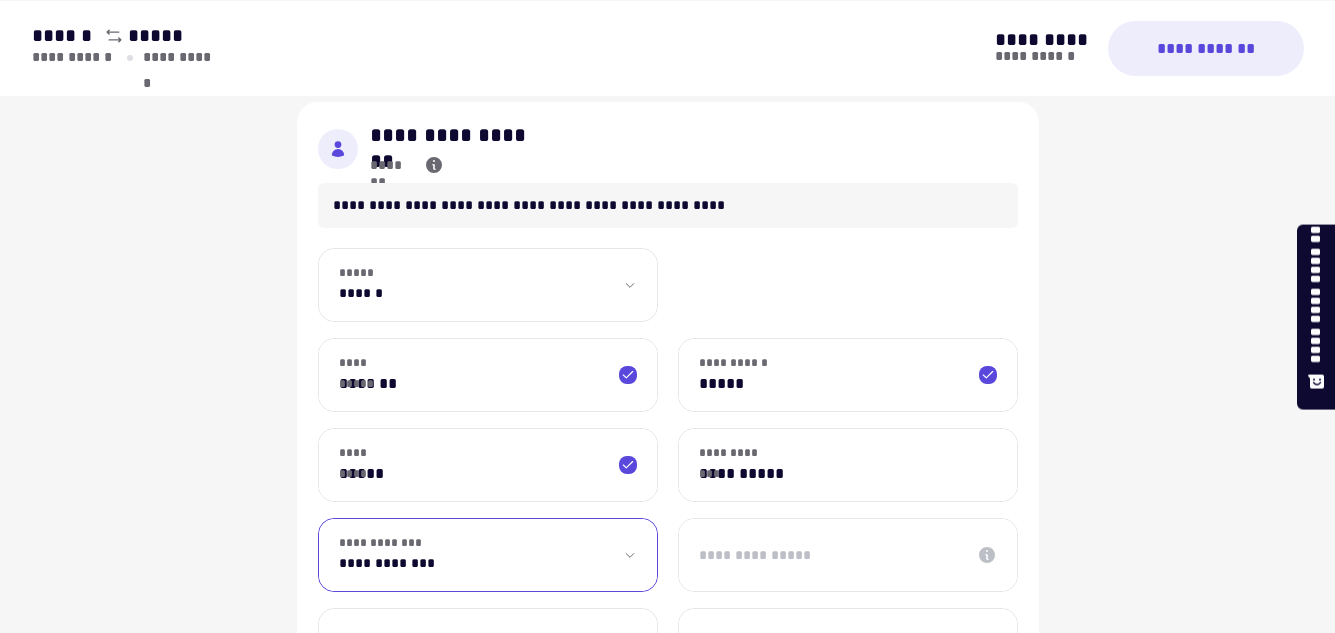 click on "**********" at bounding box center [488, 555] 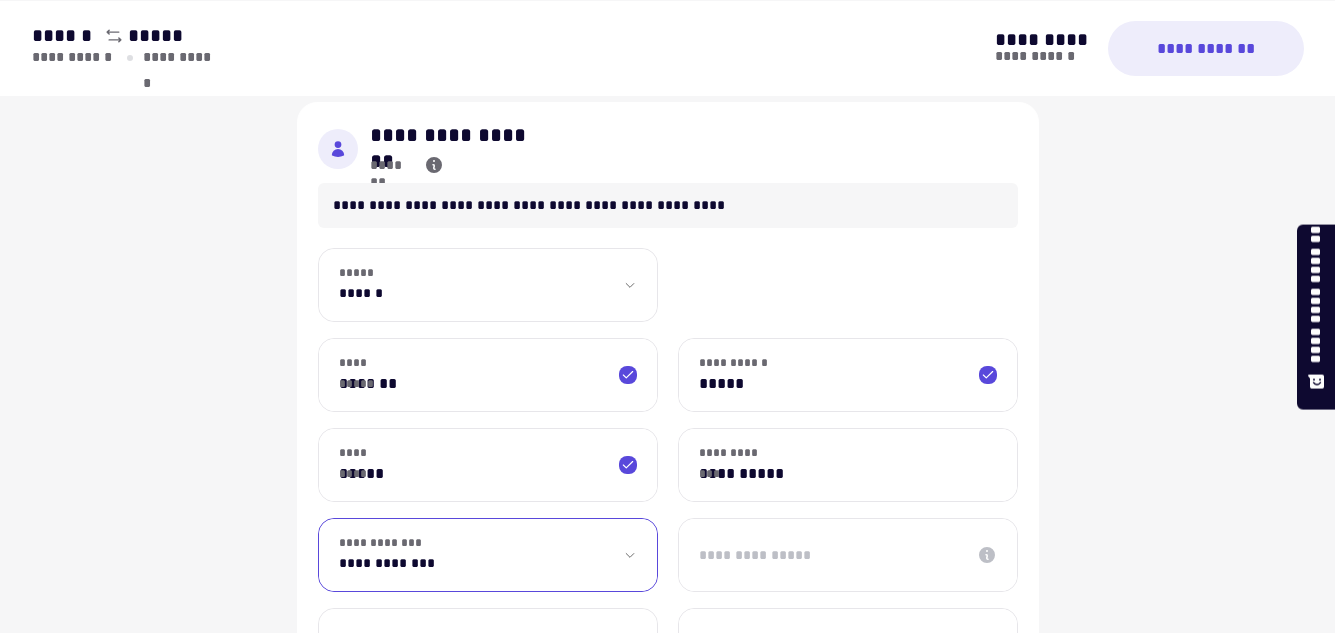 select on "********" 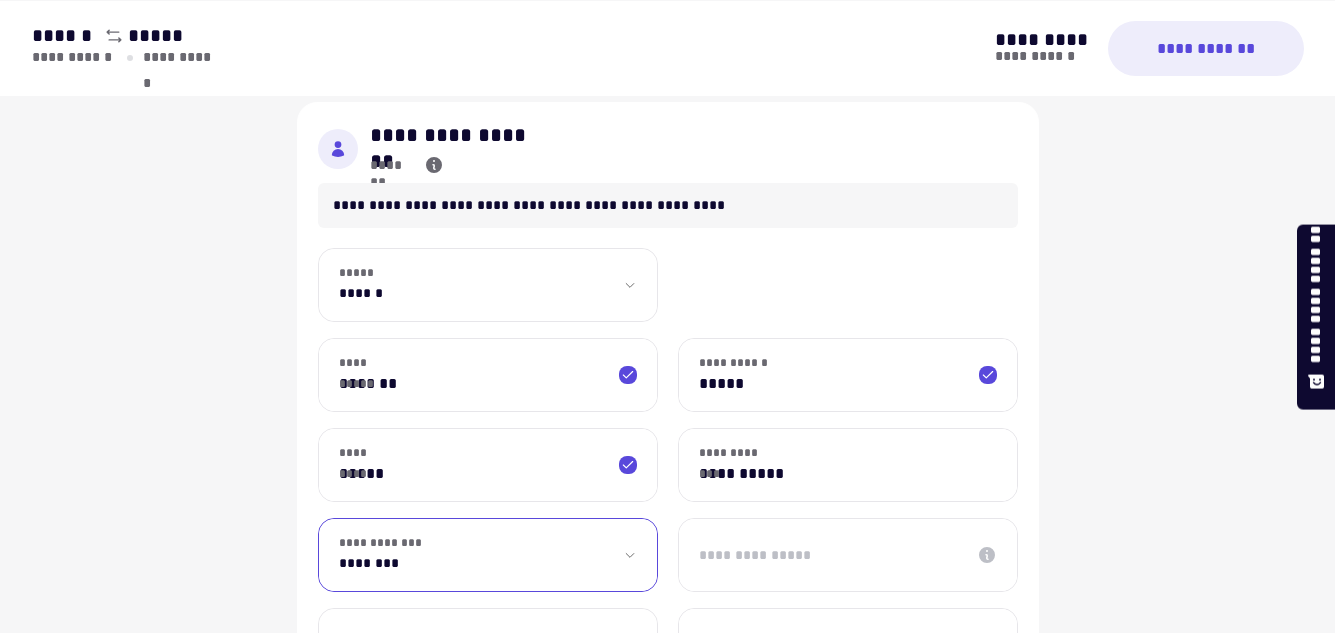click on "**********" at bounding box center (488, 555) 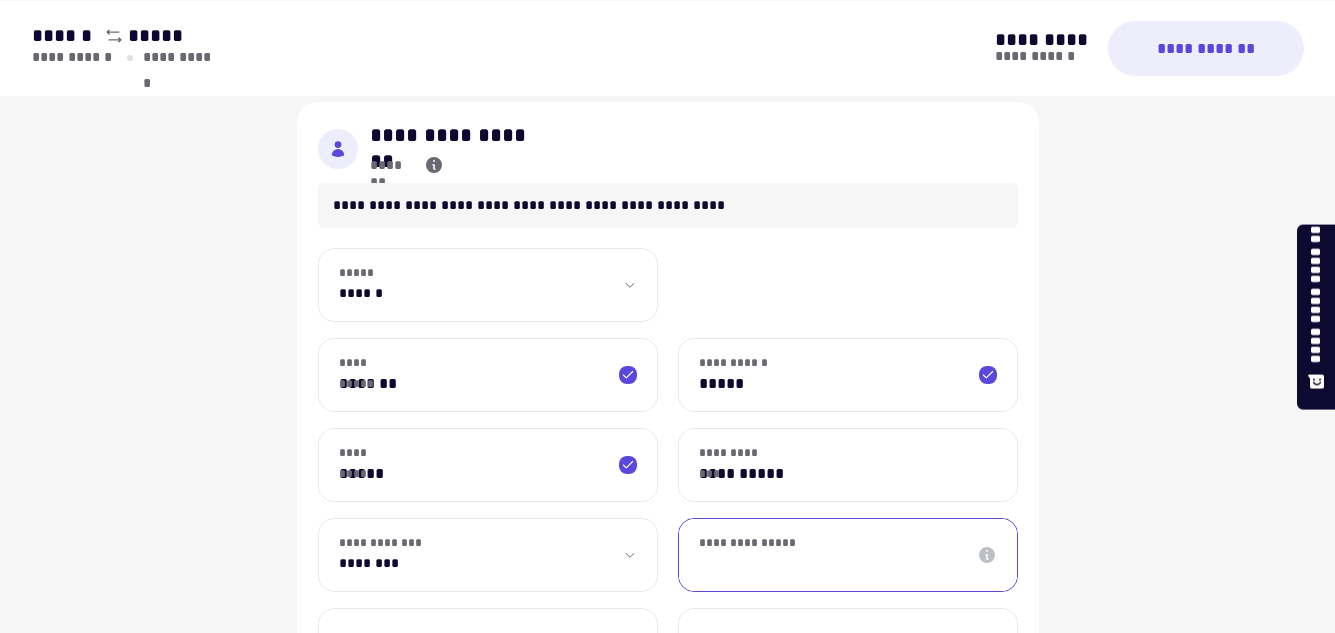 click on "**********" at bounding box center [848, 555] 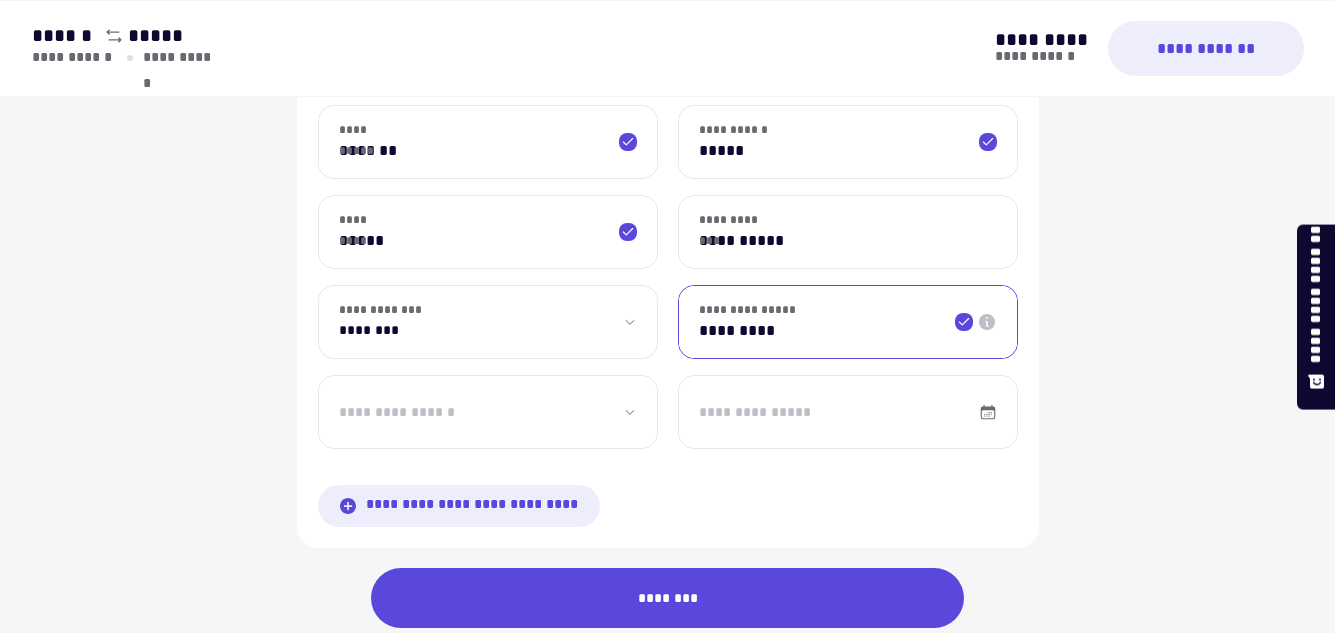scroll, scrollTop: 3200, scrollLeft: 0, axis: vertical 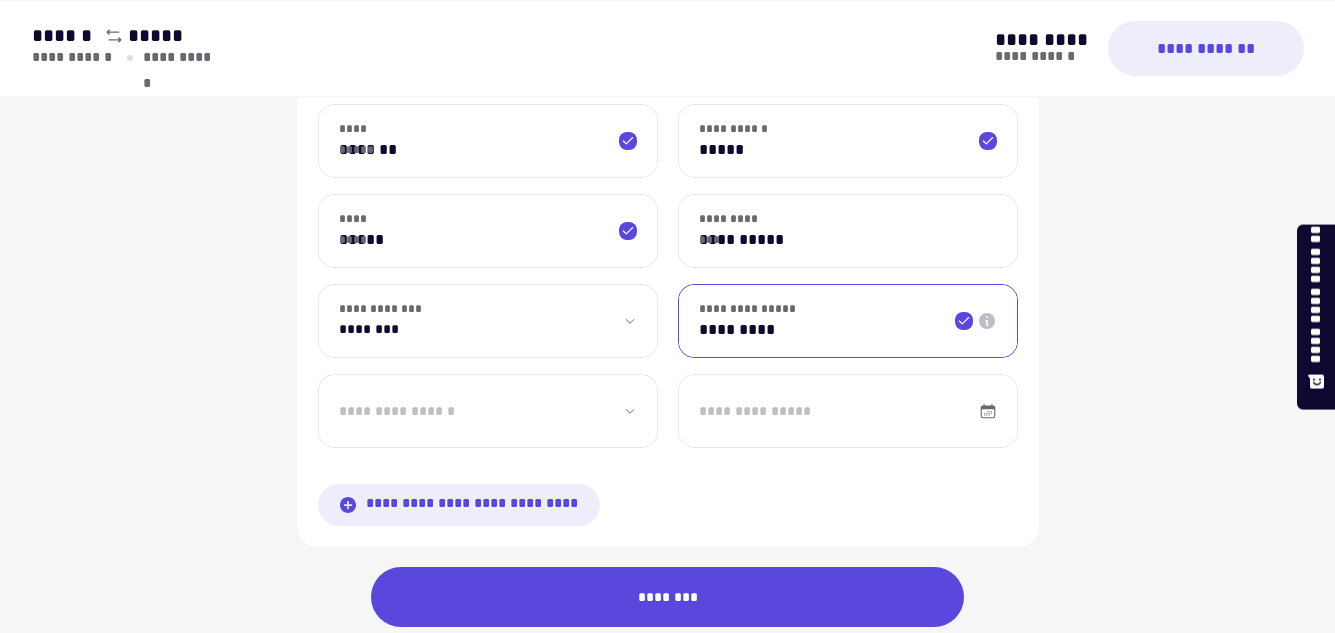 type on "*********" 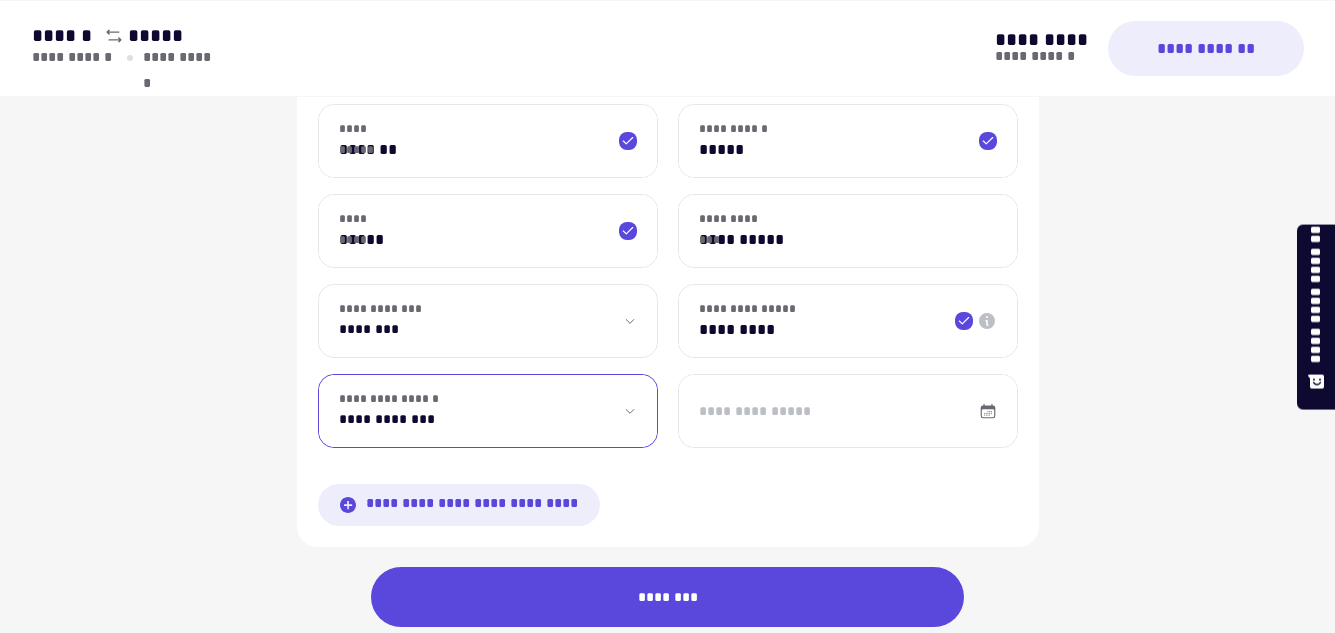 select on "**" 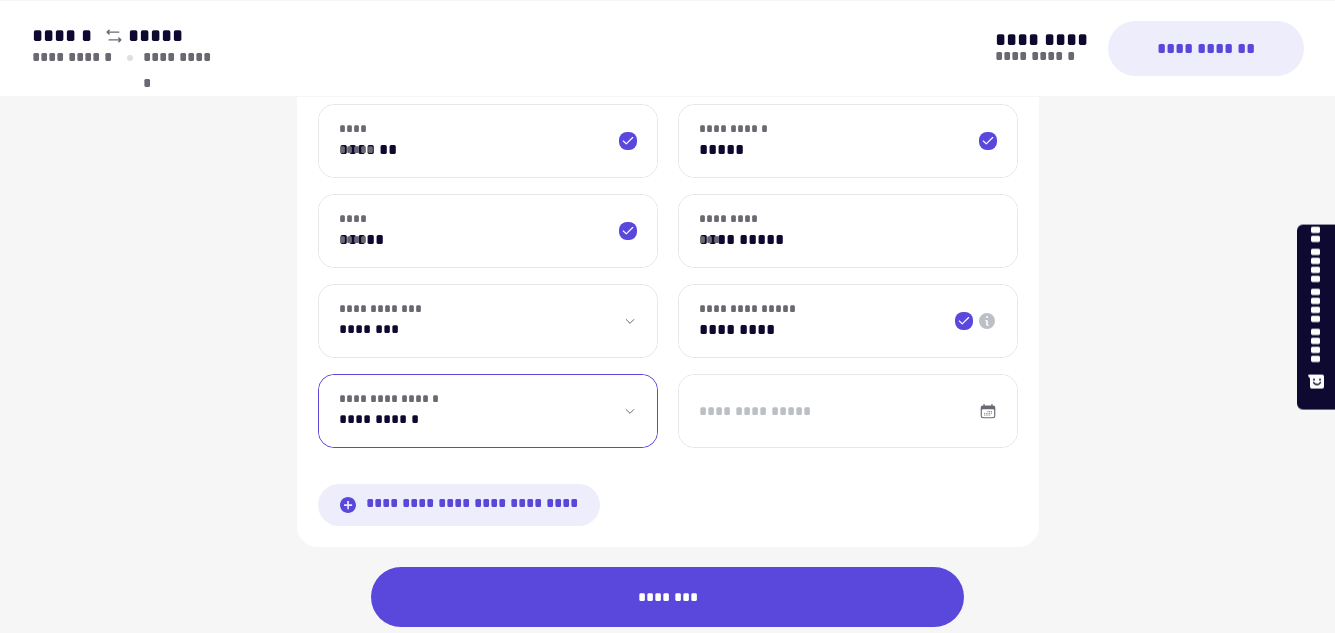 click on "**********" at bounding box center [488, 411] 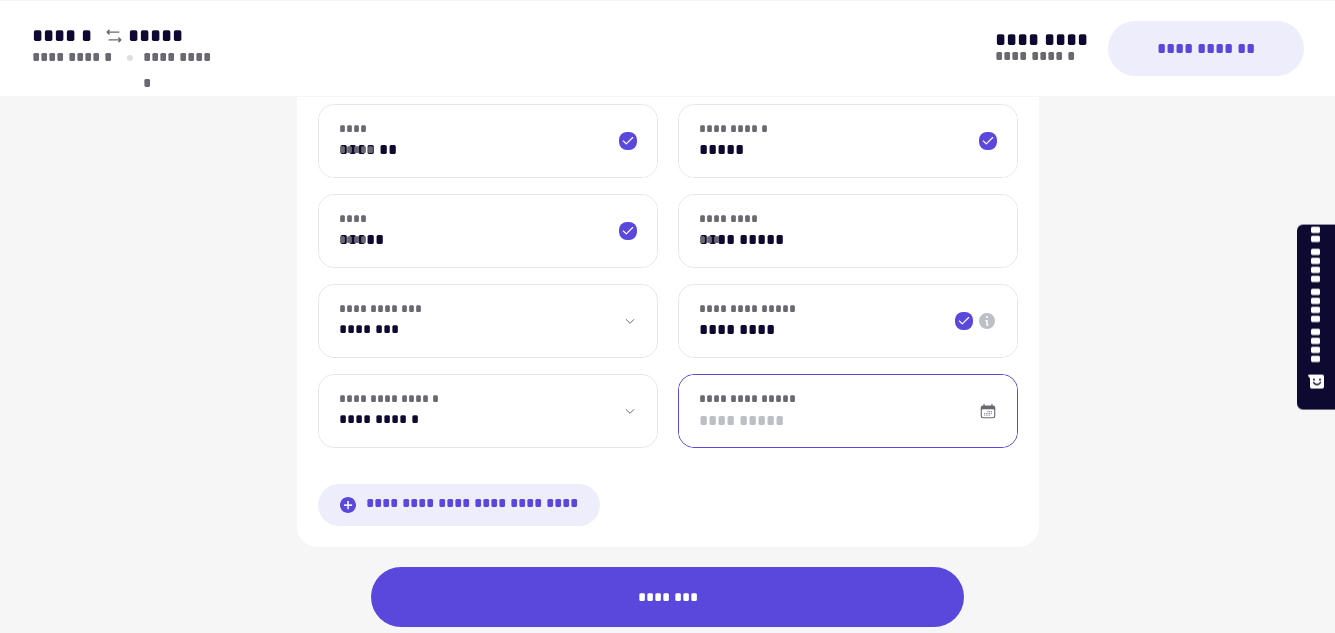 click on "**********" at bounding box center (848, 411) 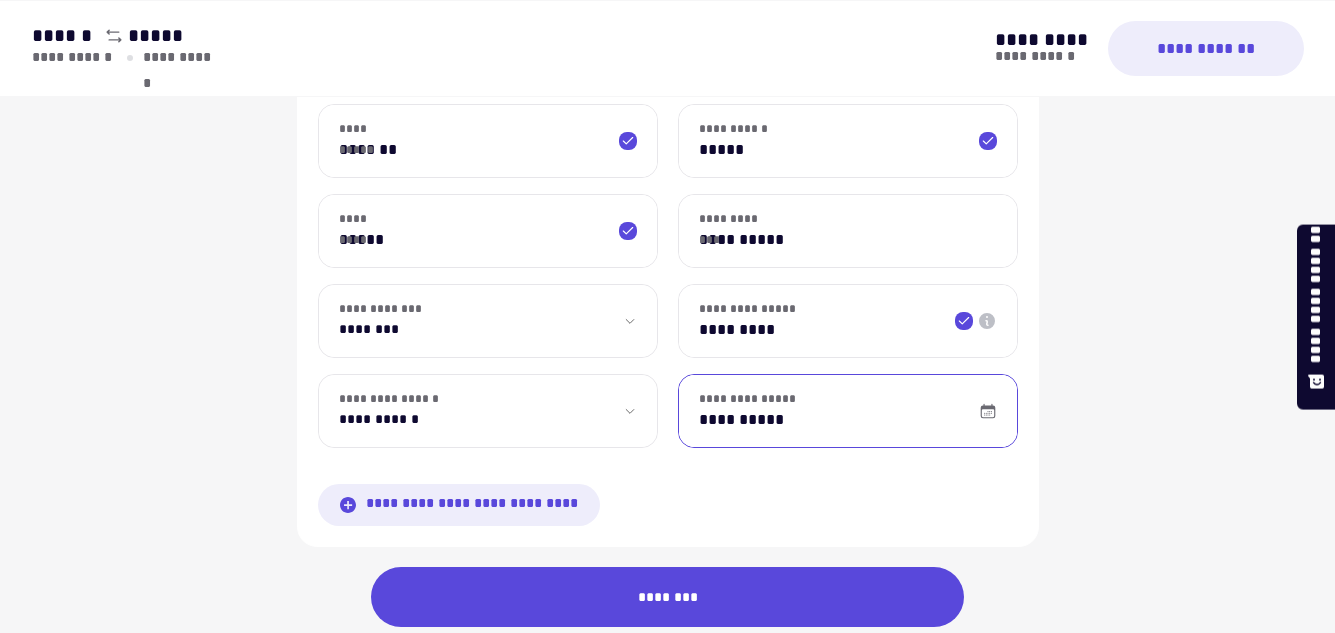 scroll, scrollTop: 3284, scrollLeft: 0, axis: vertical 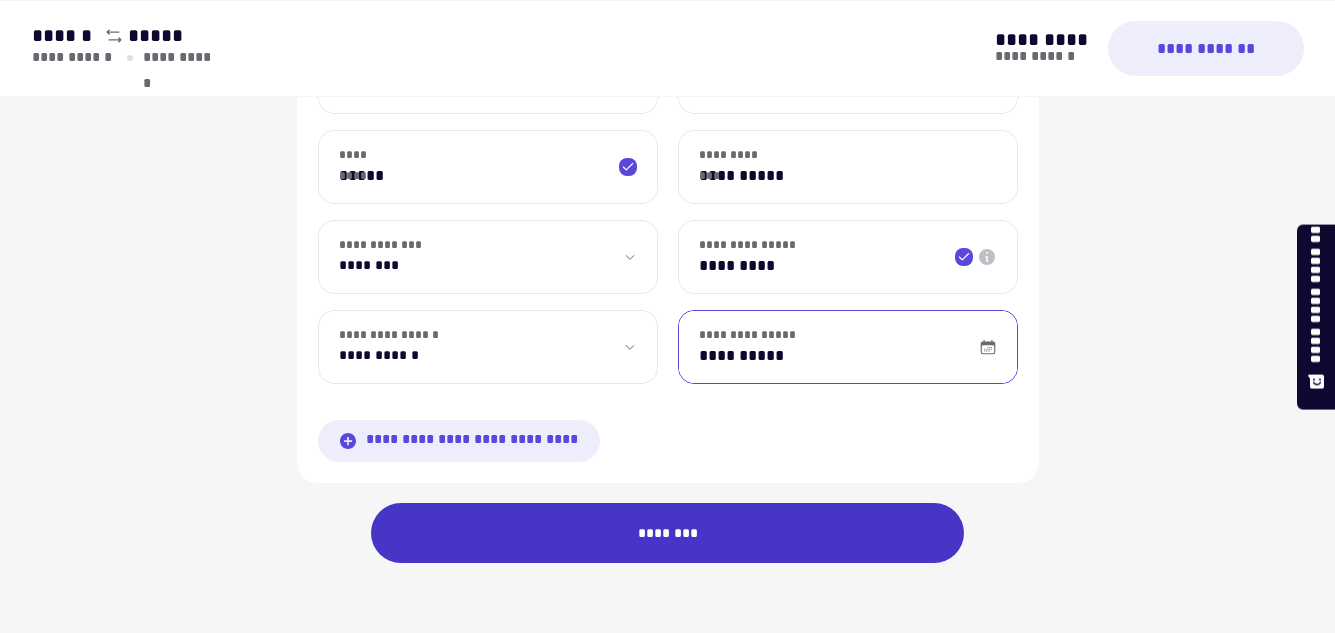 type on "**********" 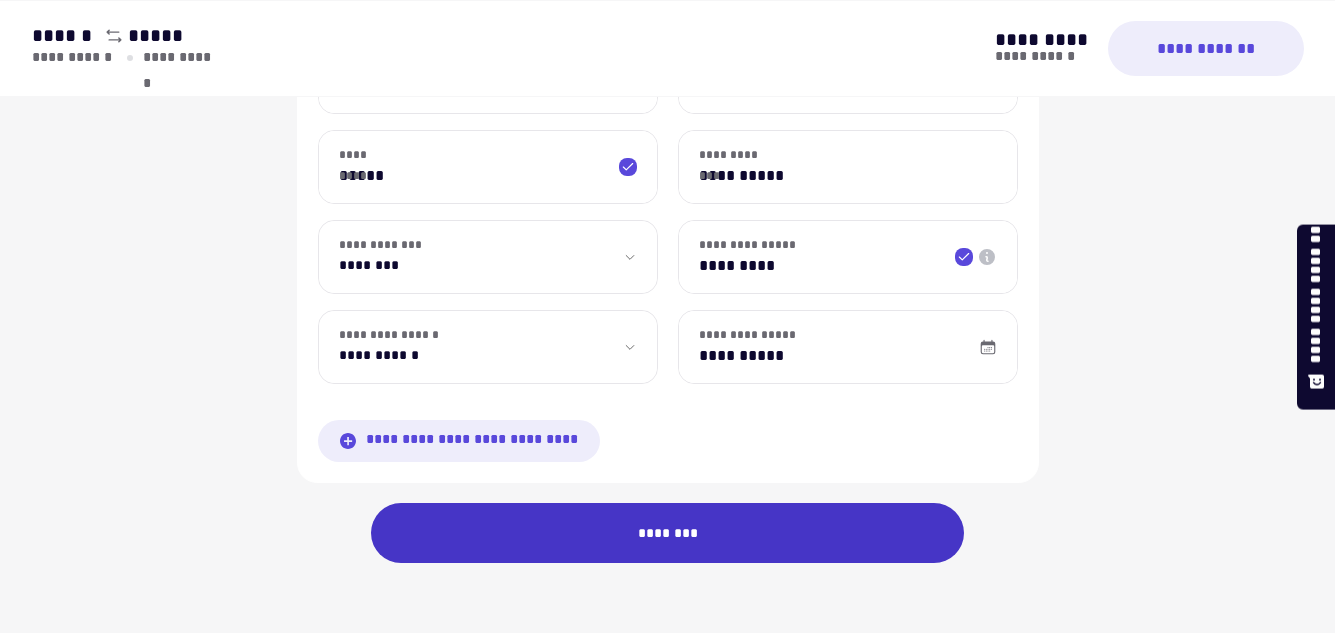 click on "********" at bounding box center (668, 533) 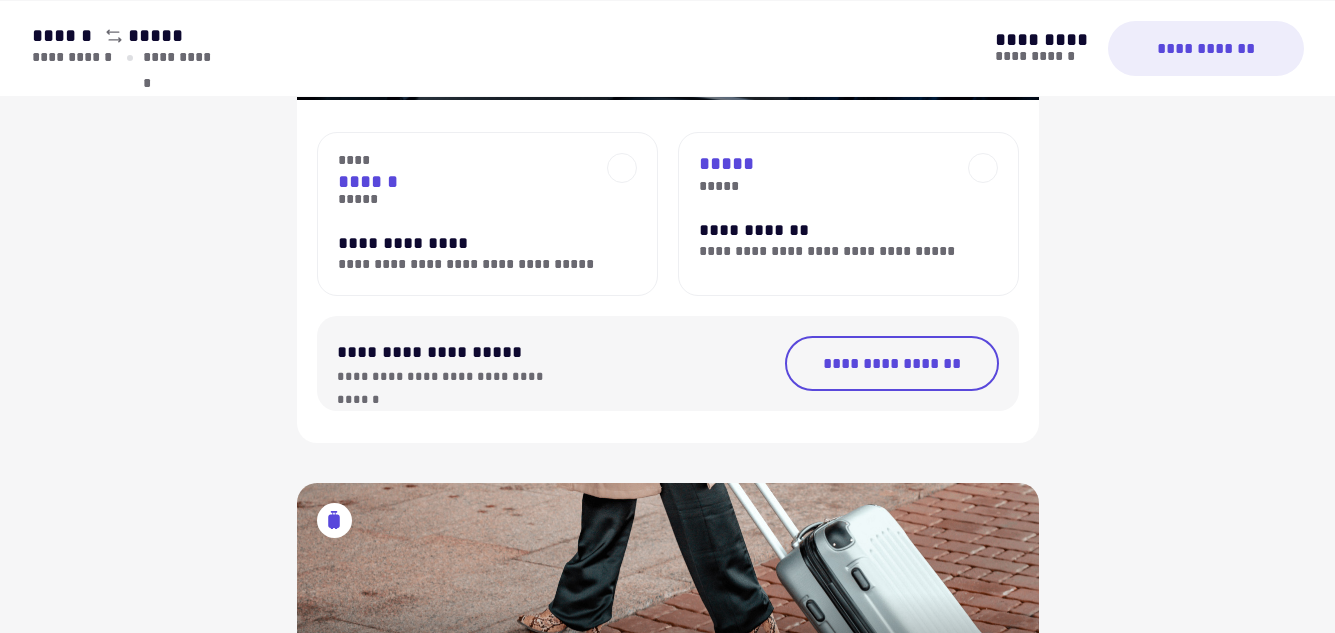 scroll, scrollTop: 413, scrollLeft: 0, axis: vertical 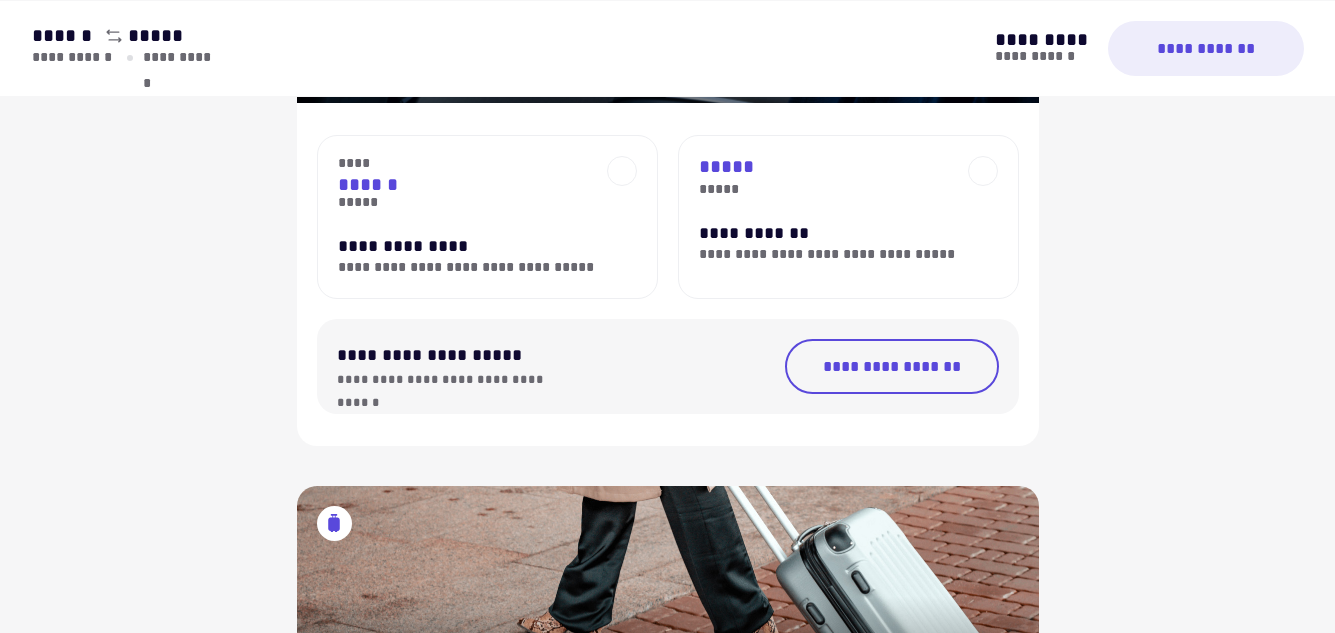 click on "**********" at bounding box center [828, 233] 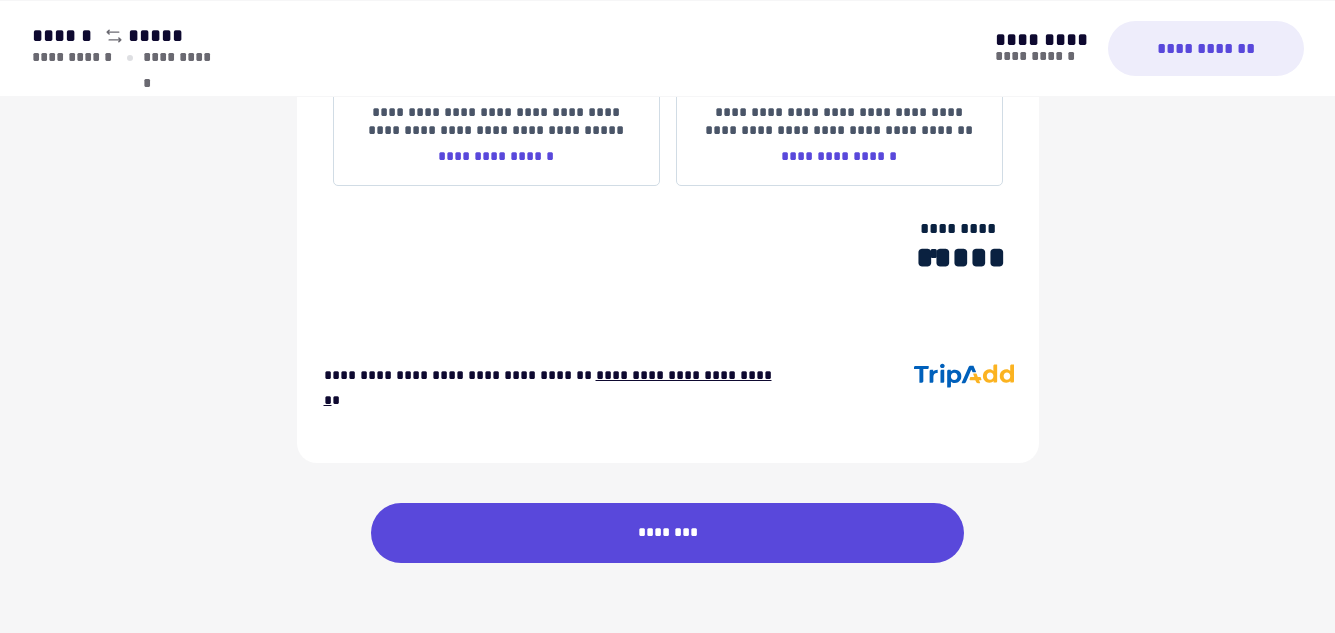 scroll, scrollTop: 2244, scrollLeft: 0, axis: vertical 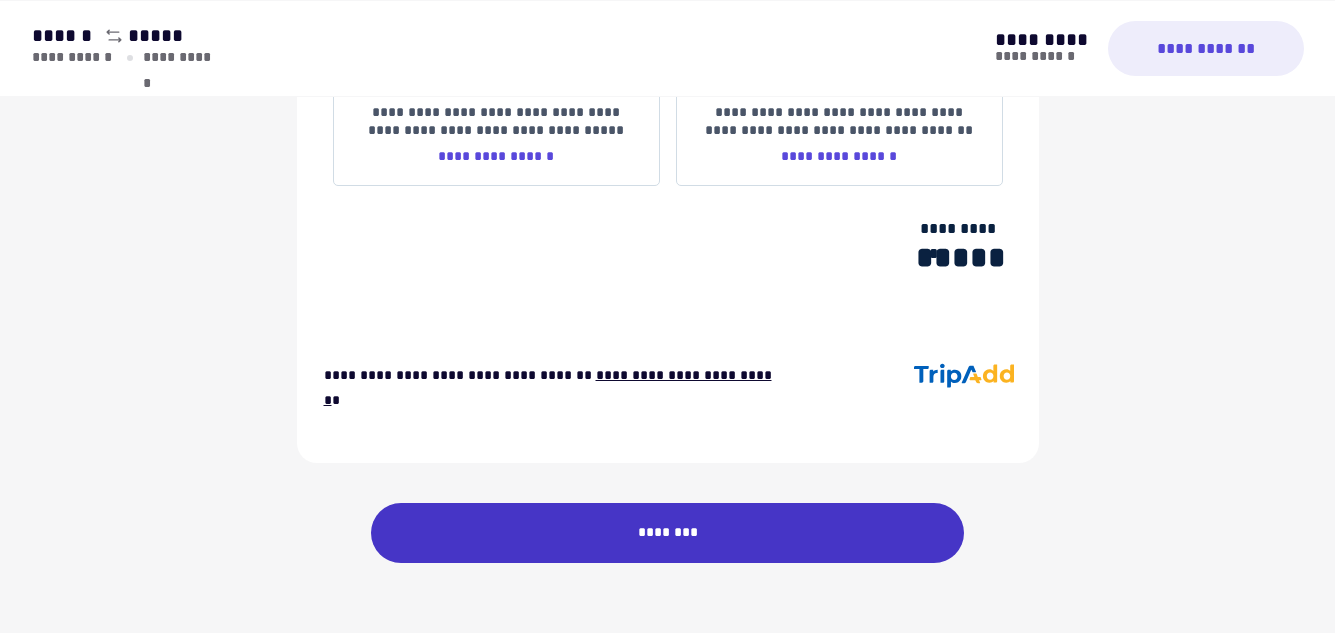 click on "********" at bounding box center (668, 533) 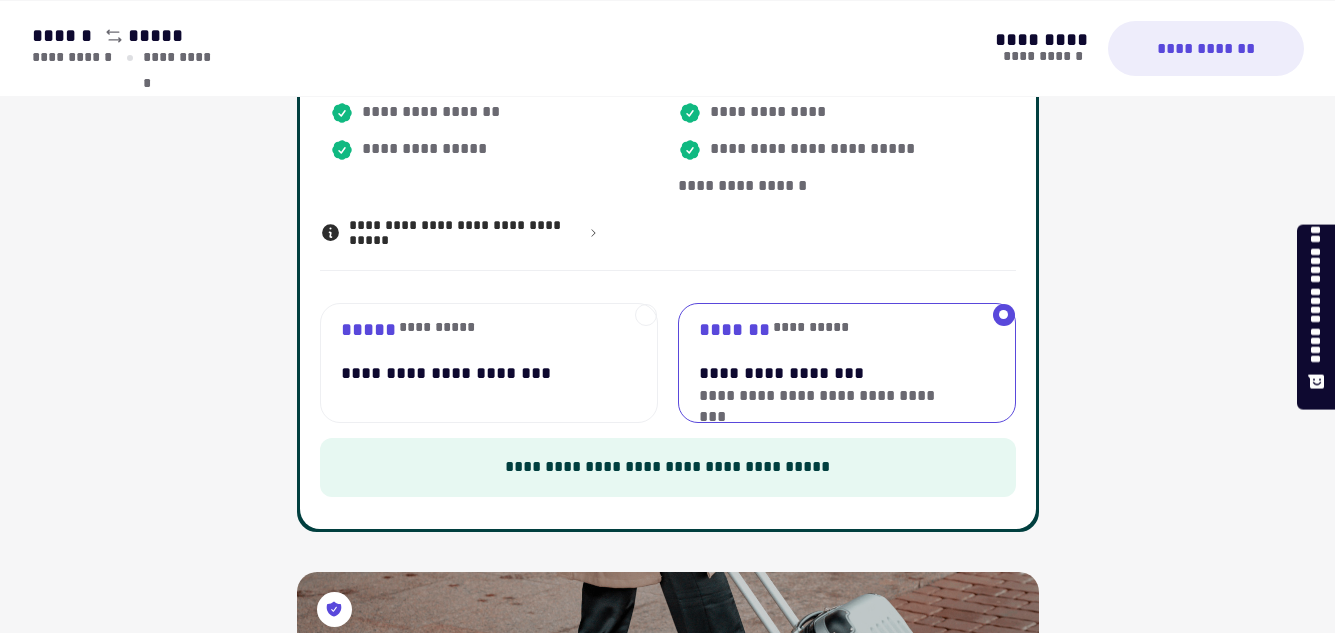 scroll, scrollTop: 702, scrollLeft: 0, axis: vertical 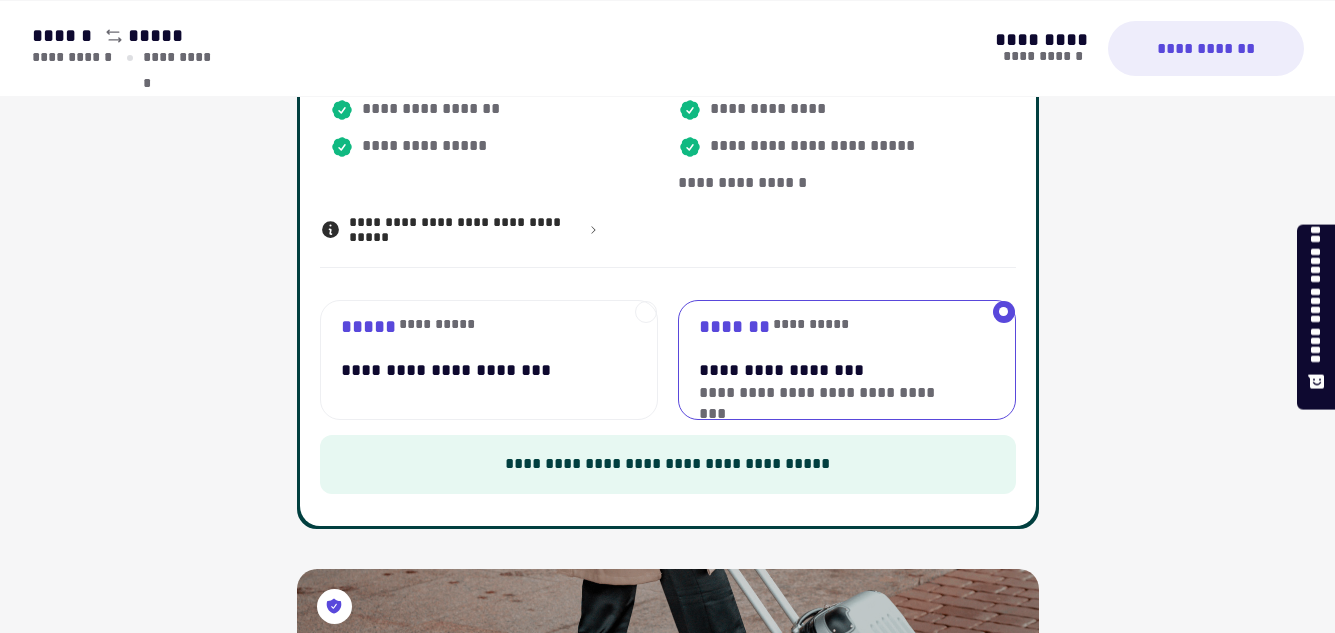 click on "**********" at bounding box center [473, 370] 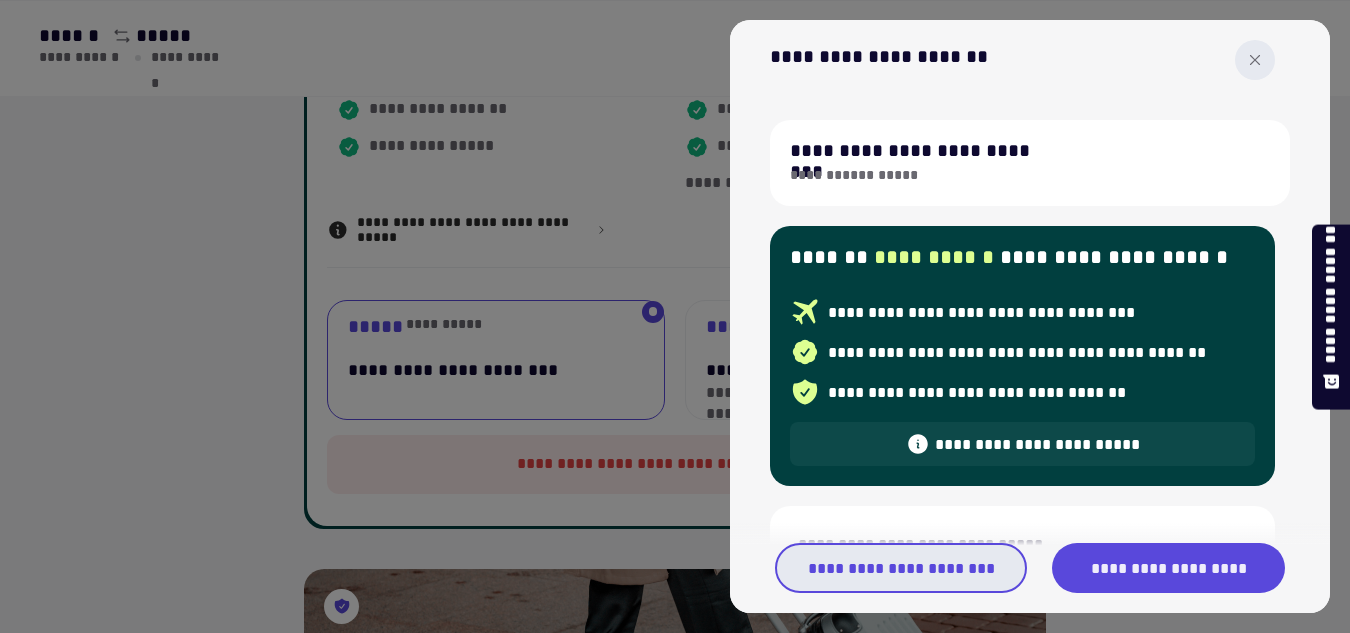 click on "**********" at bounding box center [901, 568] 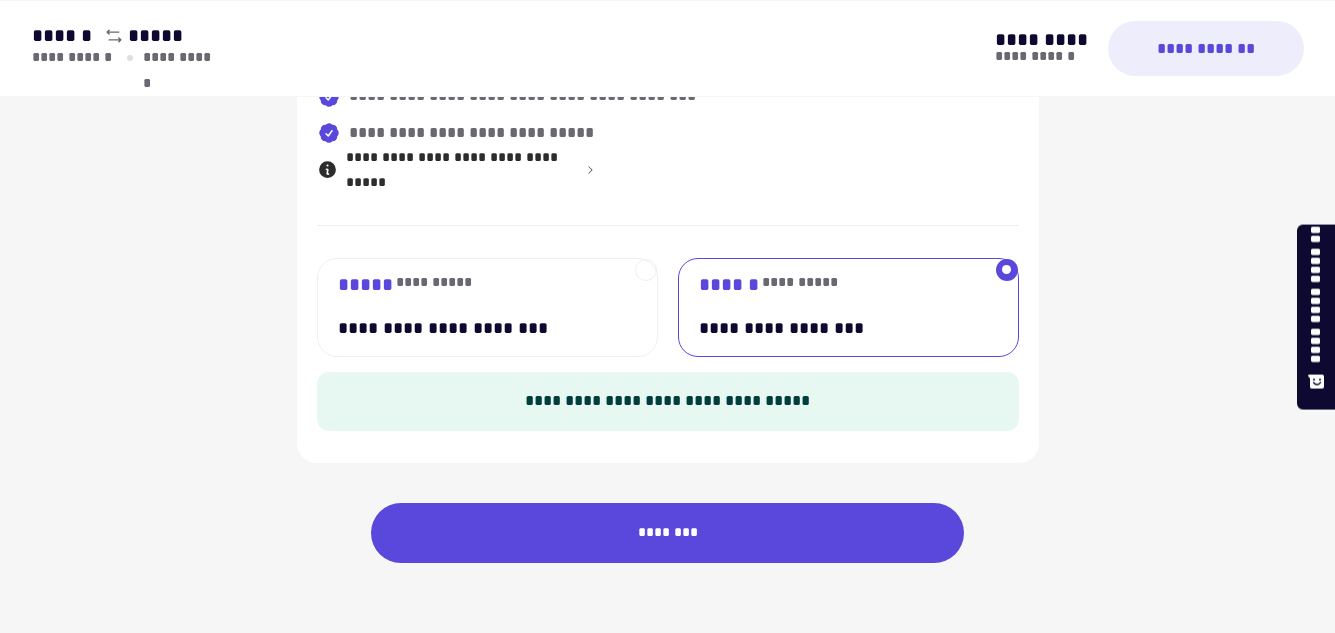 scroll, scrollTop: 1580, scrollLeft: 0, axis: vertical 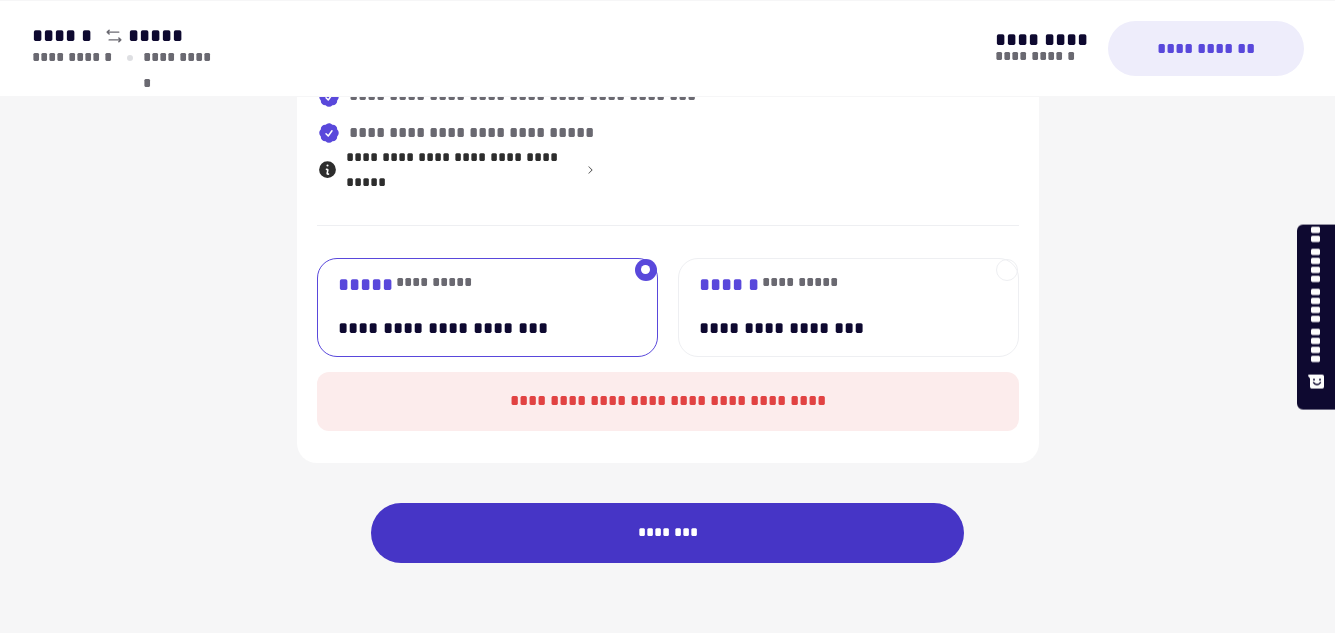 click on "********" at bounding box center (668, 533) 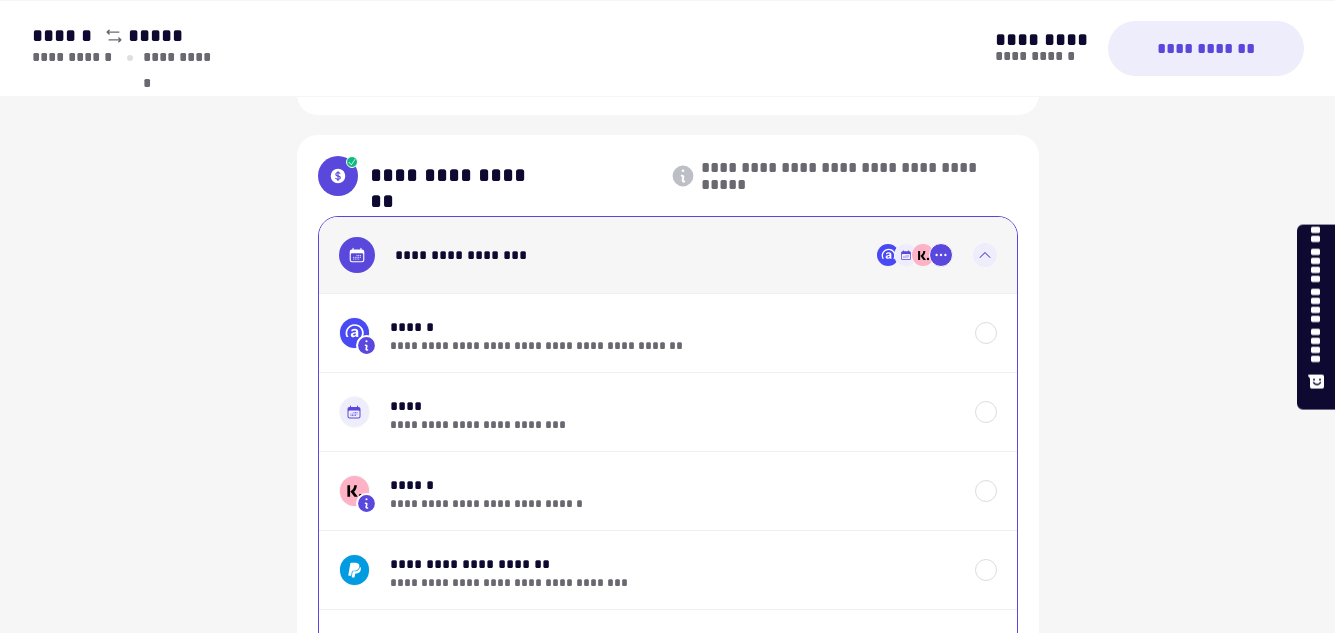 scroll, scrollTop: 1348, scrollLeft: 0, axis: vertical 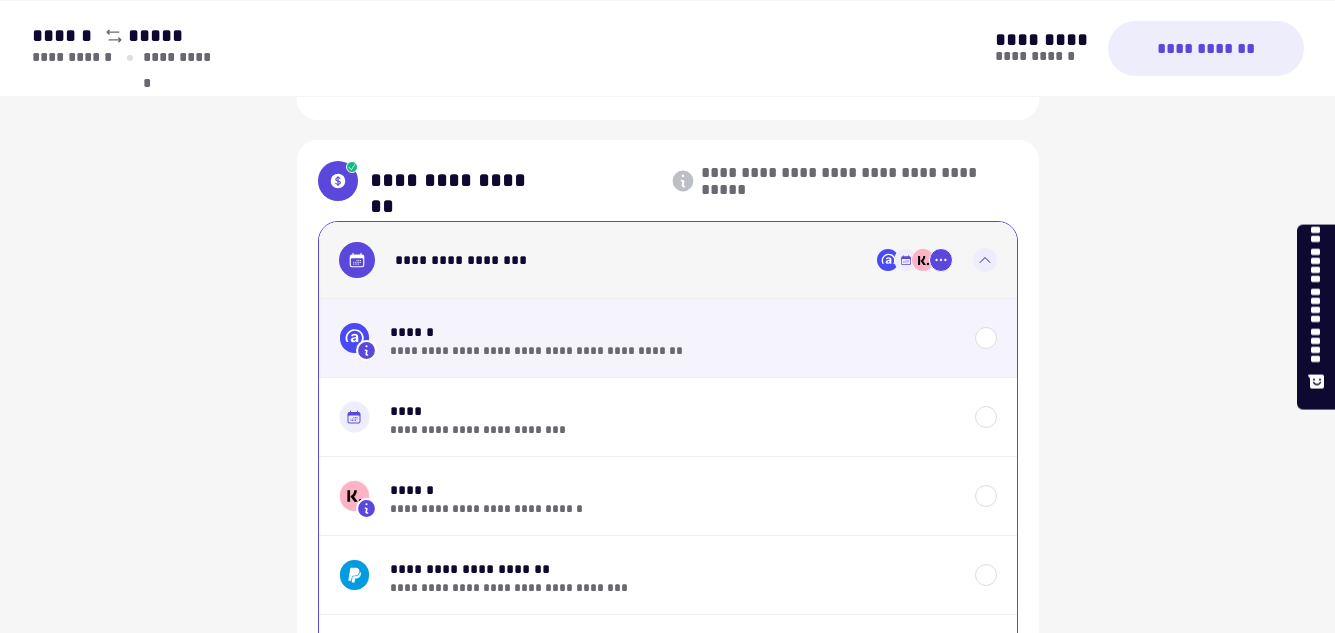 click on "**********" at bounding box center (672, 351) 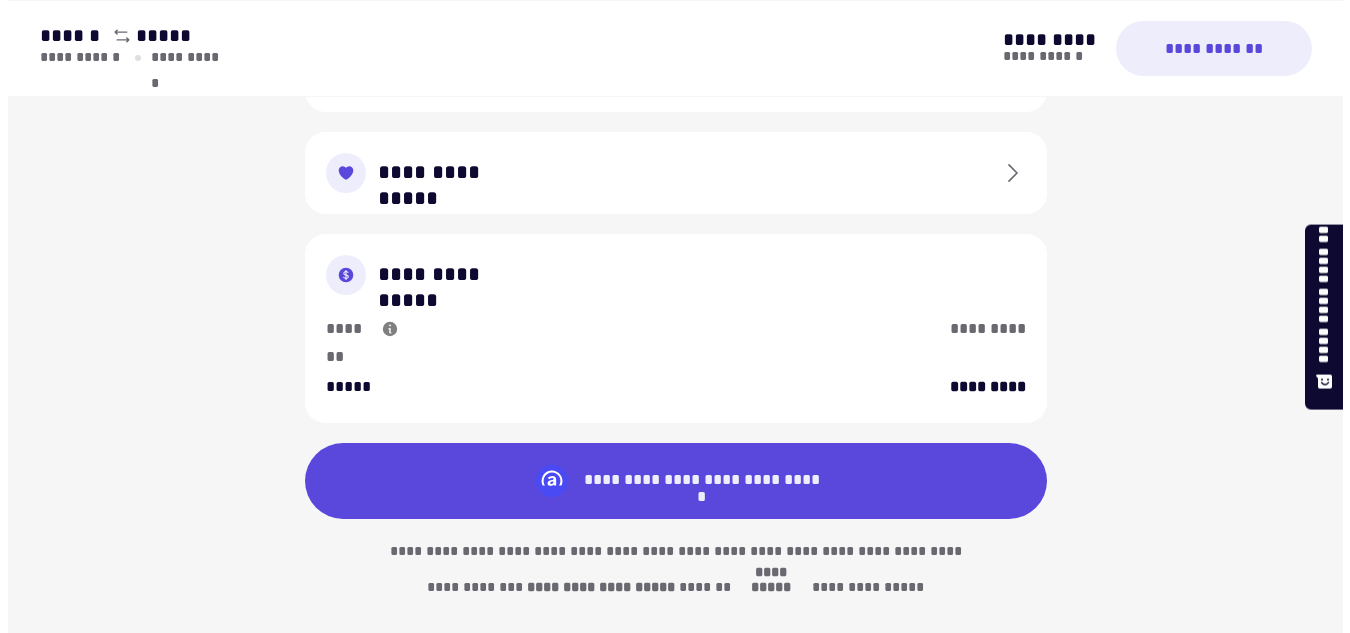 scroll, scrollTop: 2483, scrollLeft: 0, axis: vertical 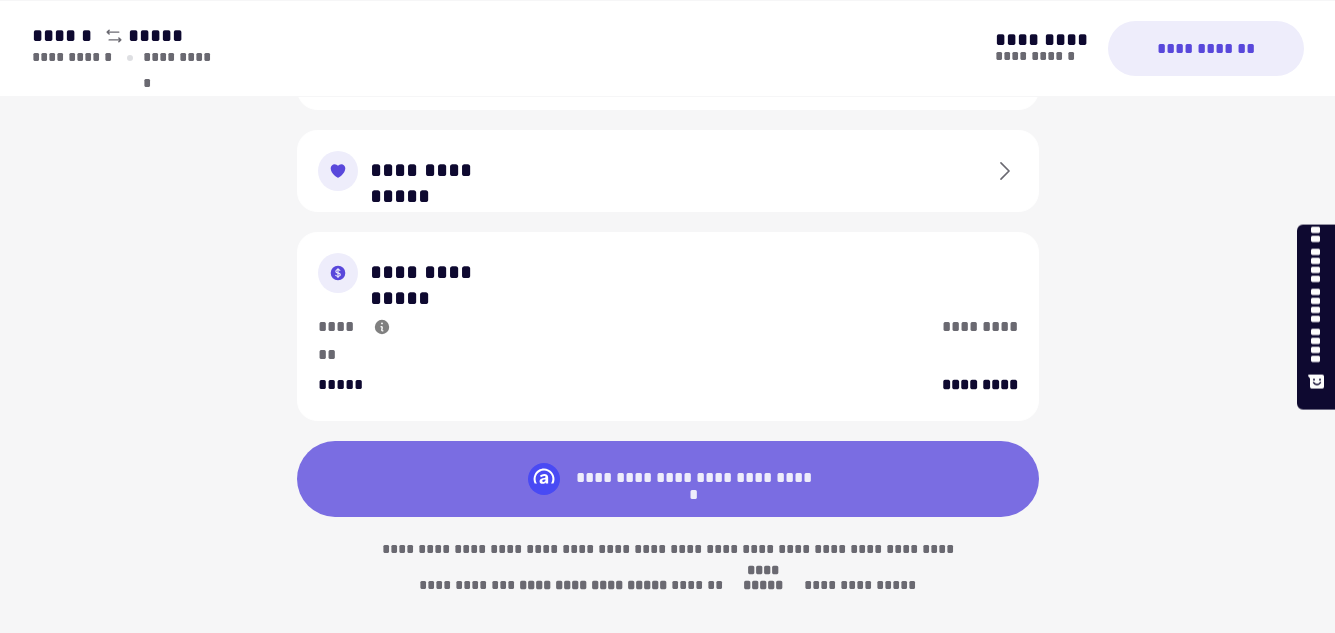 click on "**********" at bounding box center (693, 479) 